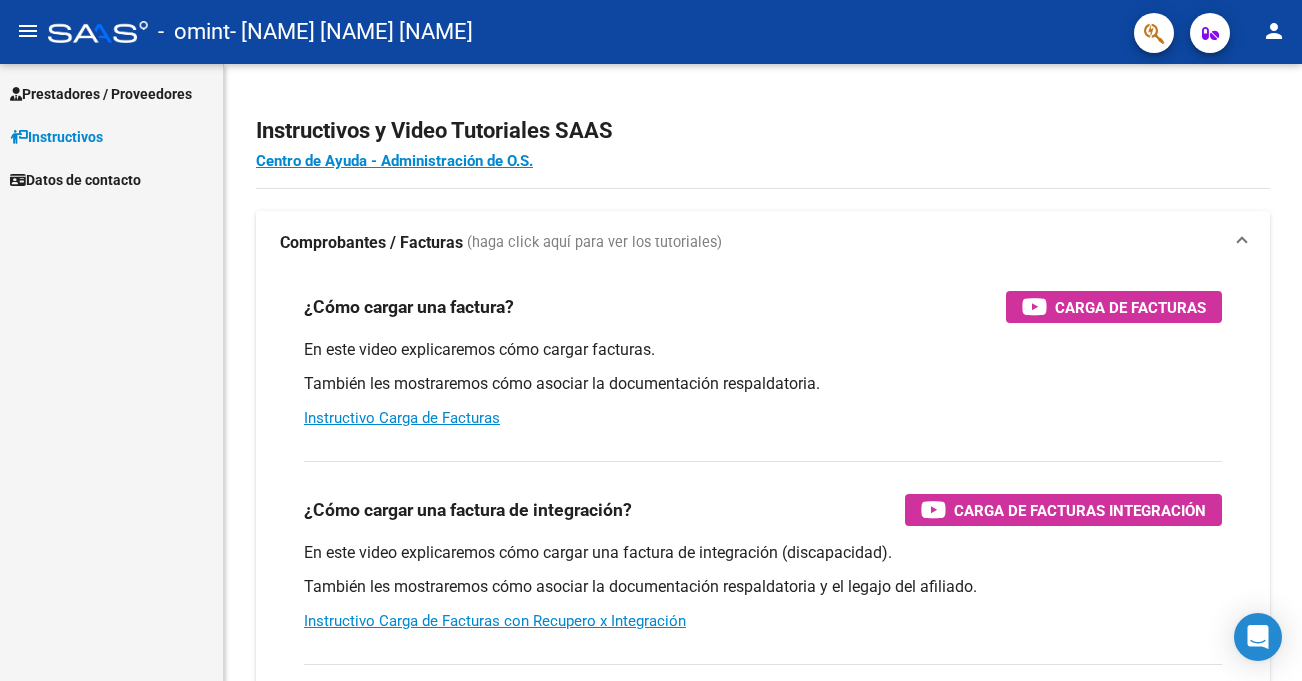 scroll, scrollTop: 0, scrollLeft: 0, axis: both 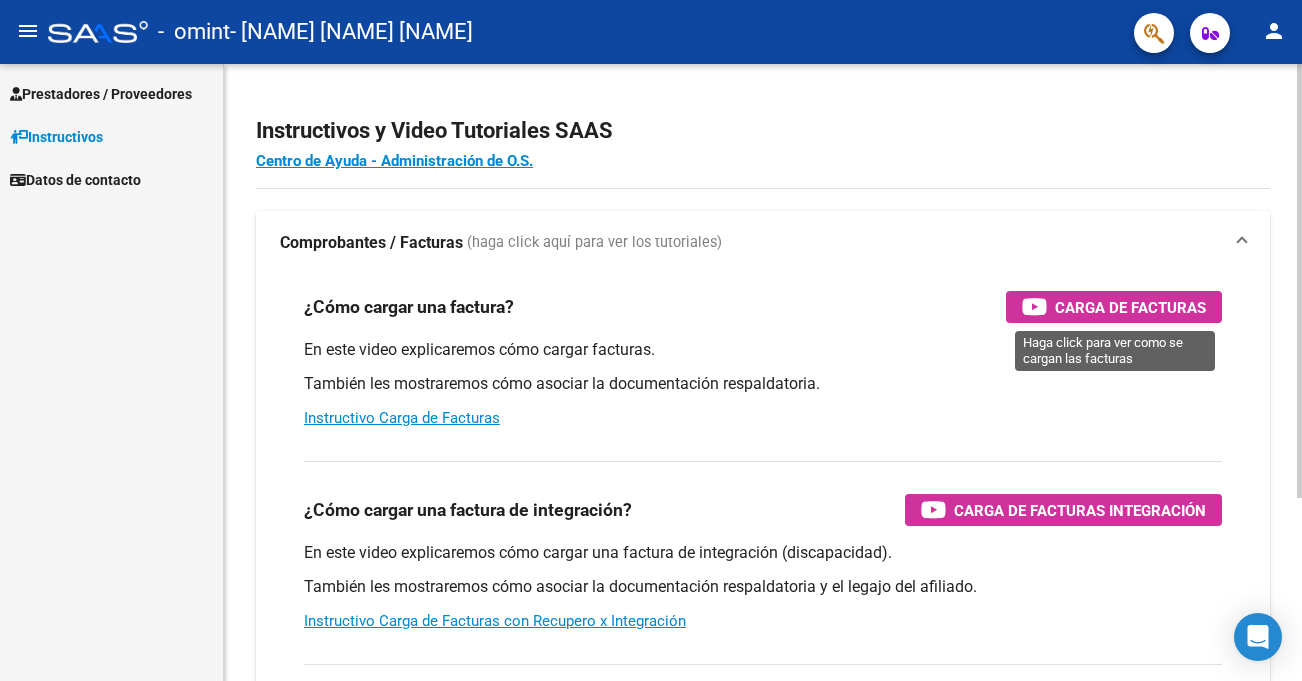click on "Carga de Facturas" at bounding box center (1130, 307) 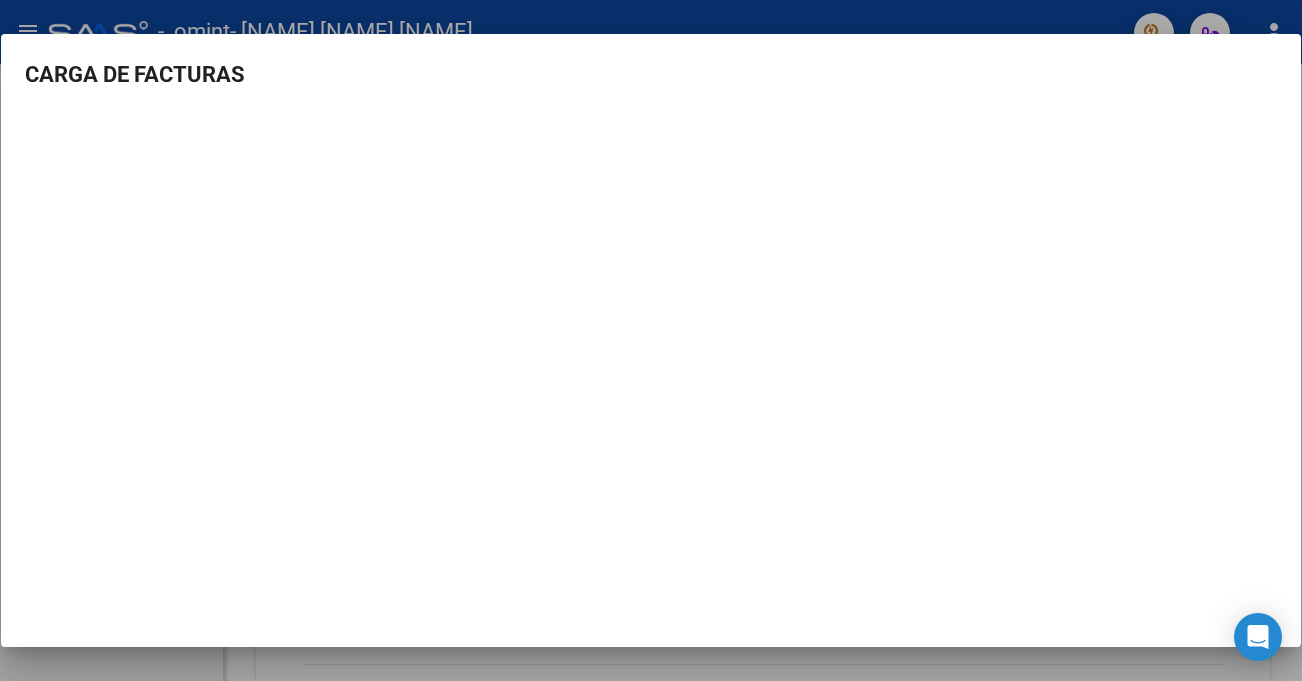 click at bounding box center (651, 340) 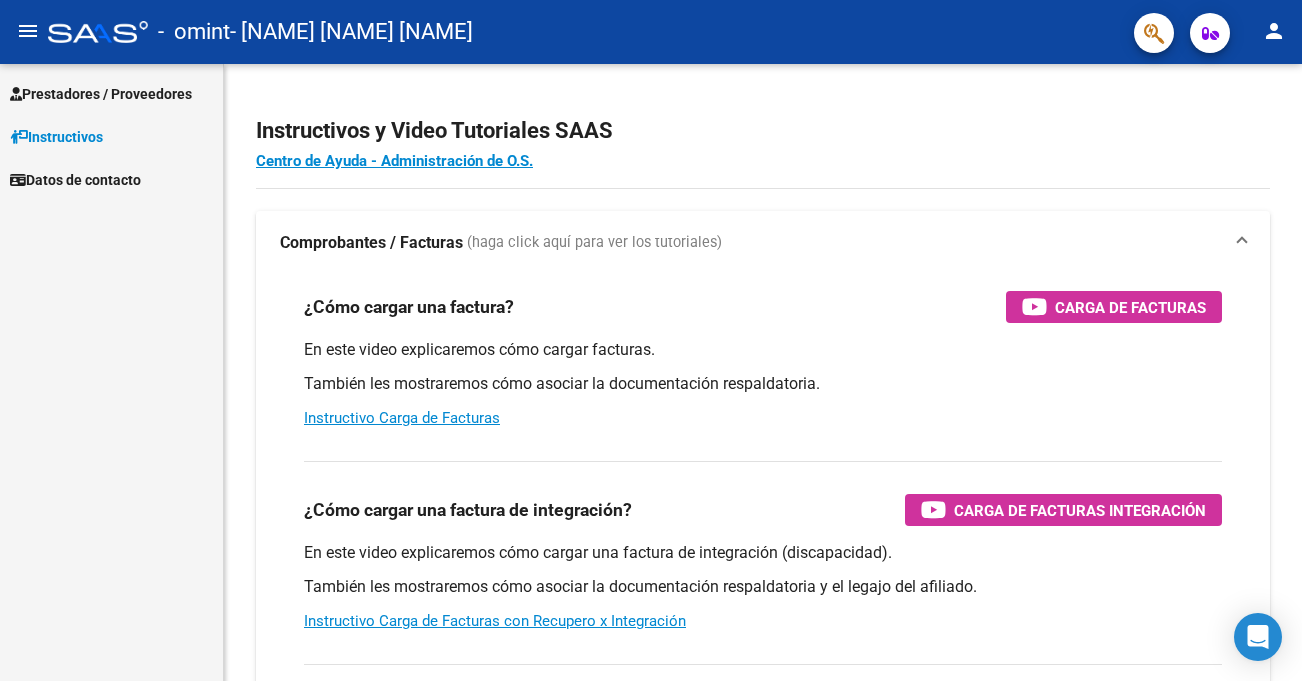 click on "Prestadores / Proveedores" at bounding box center [101, 94] 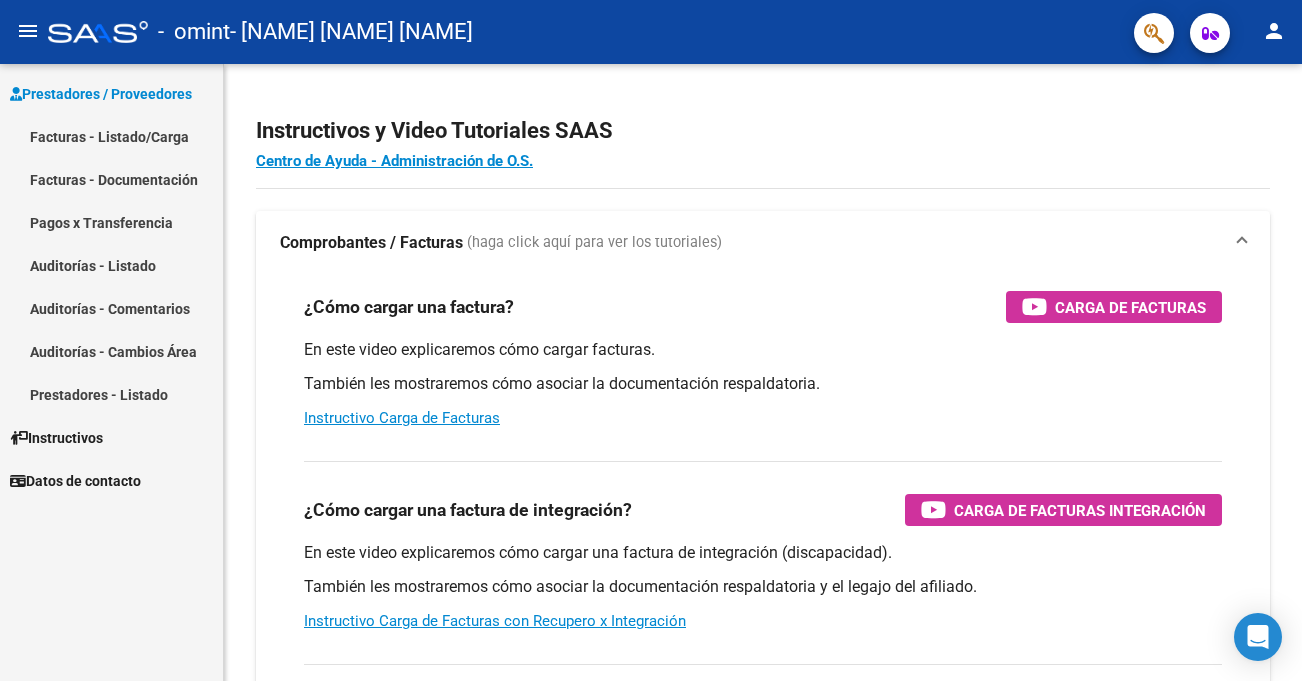 click on "Facturas - Listado/Carga" at bounding box center (111, 136) 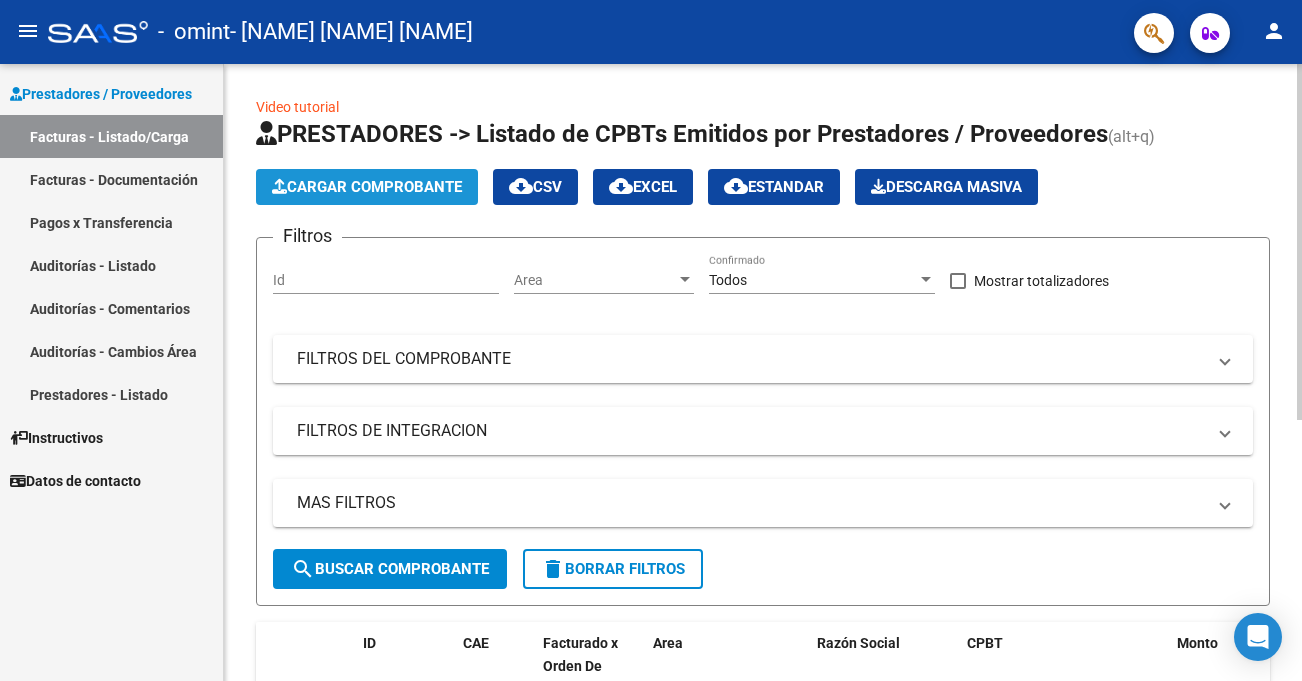 click on "Cargar Comprobante" 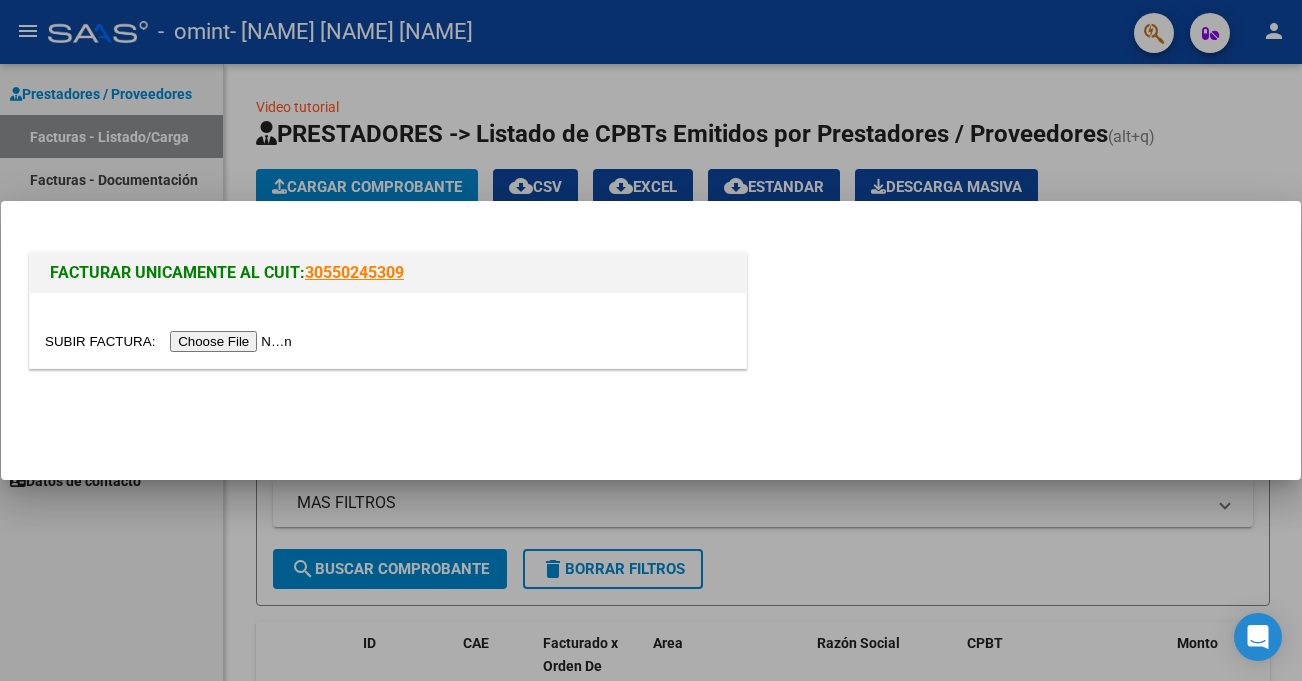 click at bounding box center [171, 341] 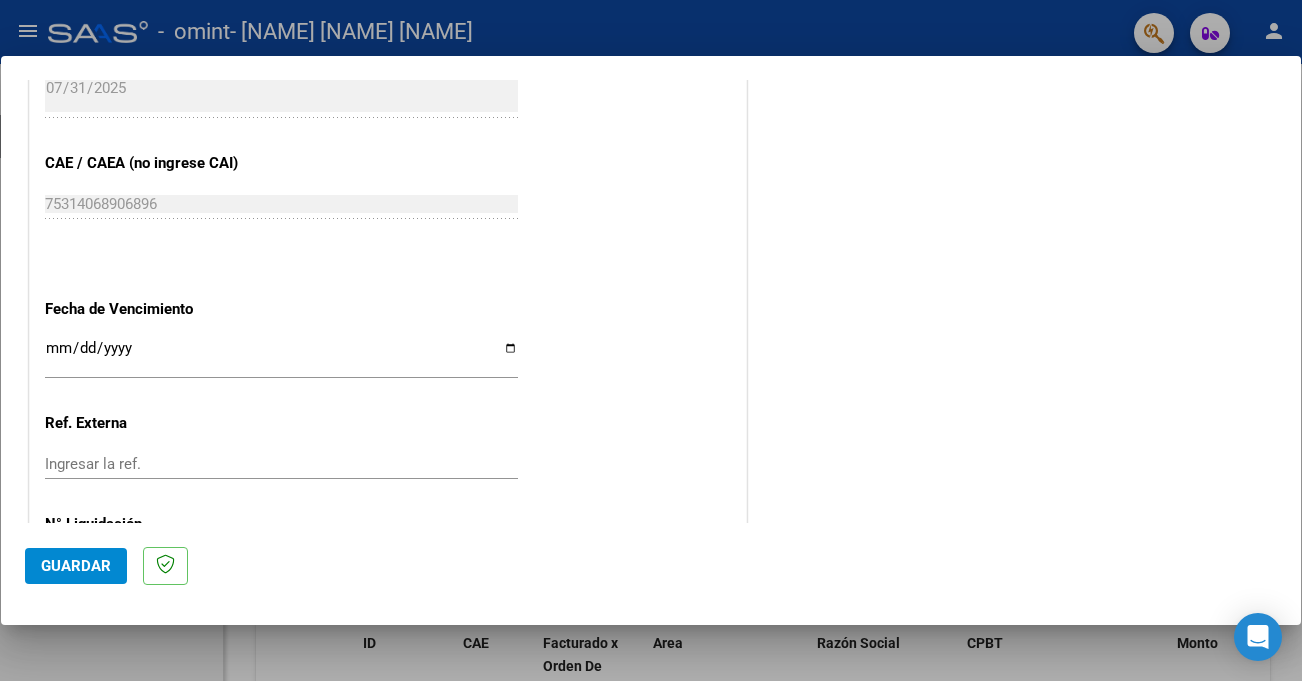 scroll, scrollTop: 1203, scrollLeft: 0, axis: vertical 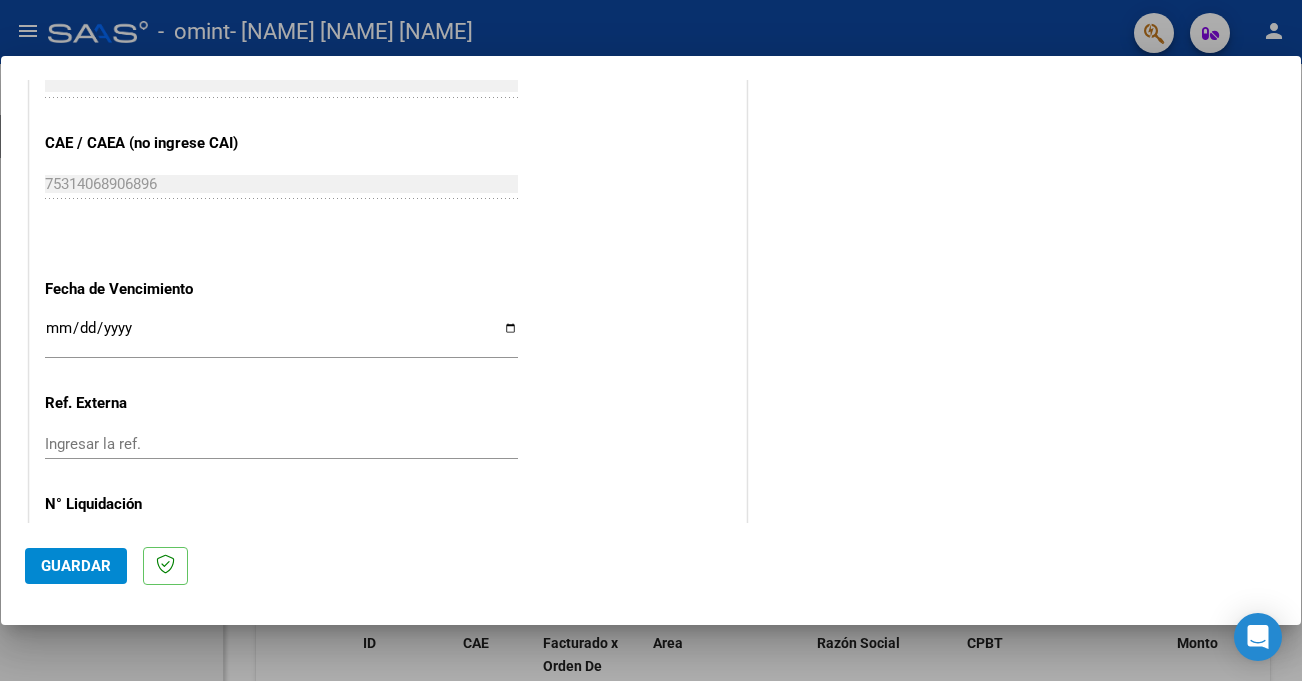 click on "Ingresar la fecha" at bounding box center [281, 336] 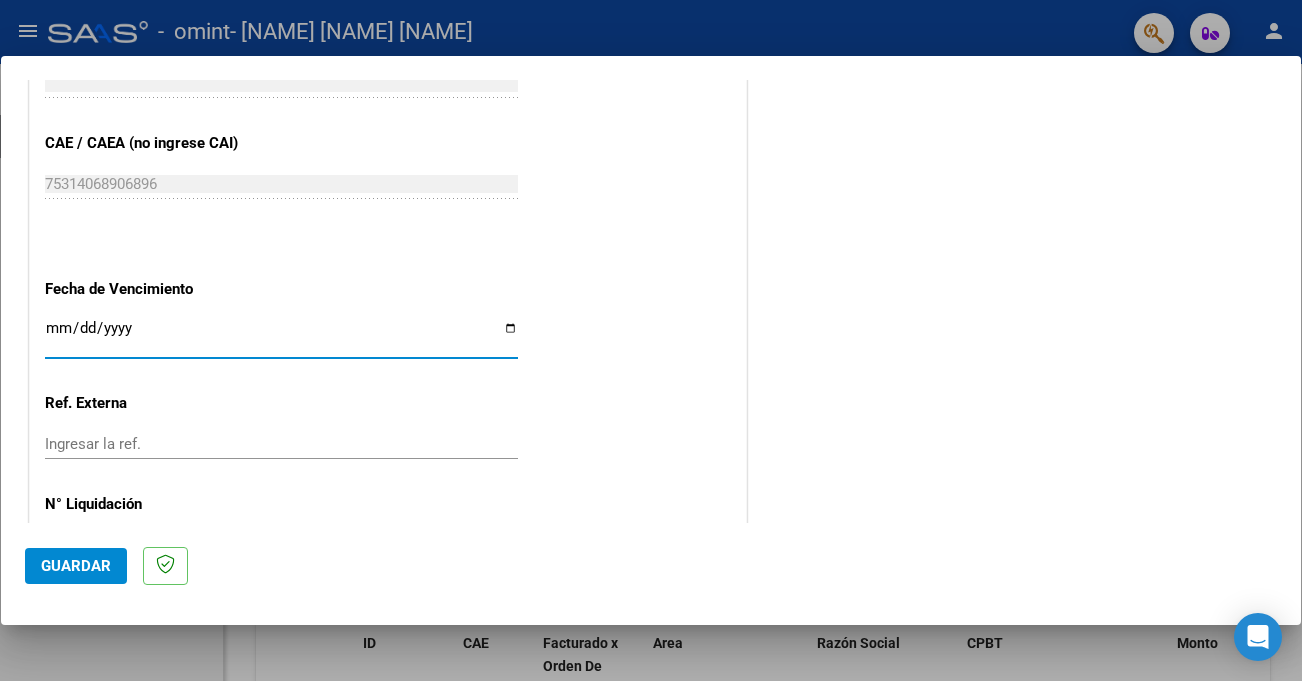 type on "2025-08-10" 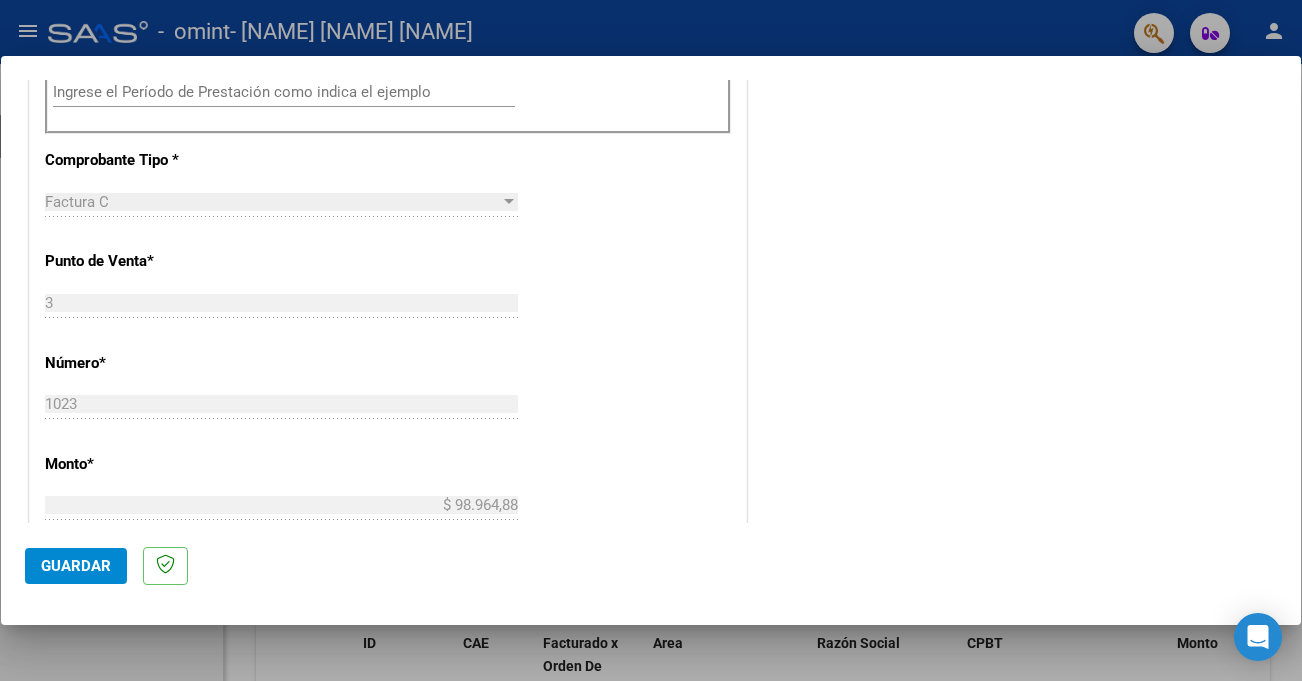 scroll, scrollTop: 649, scrollLeft: 0, axis: vertical 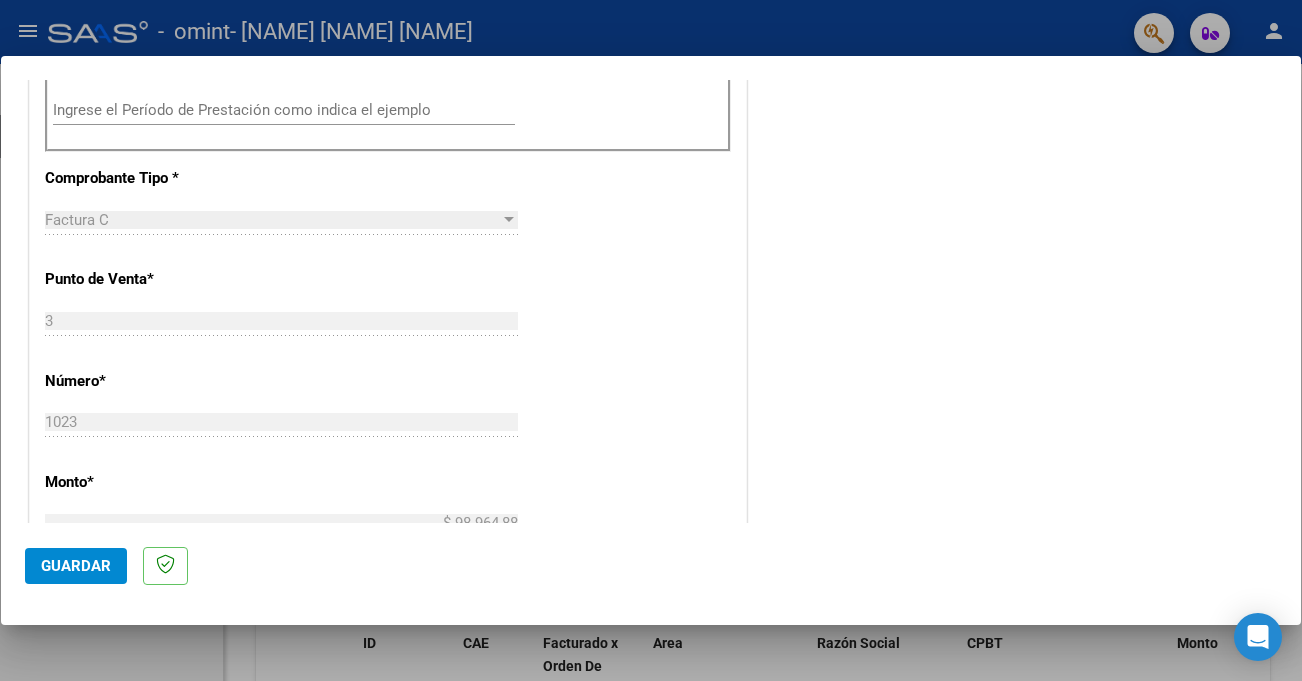 click on "Guardar" 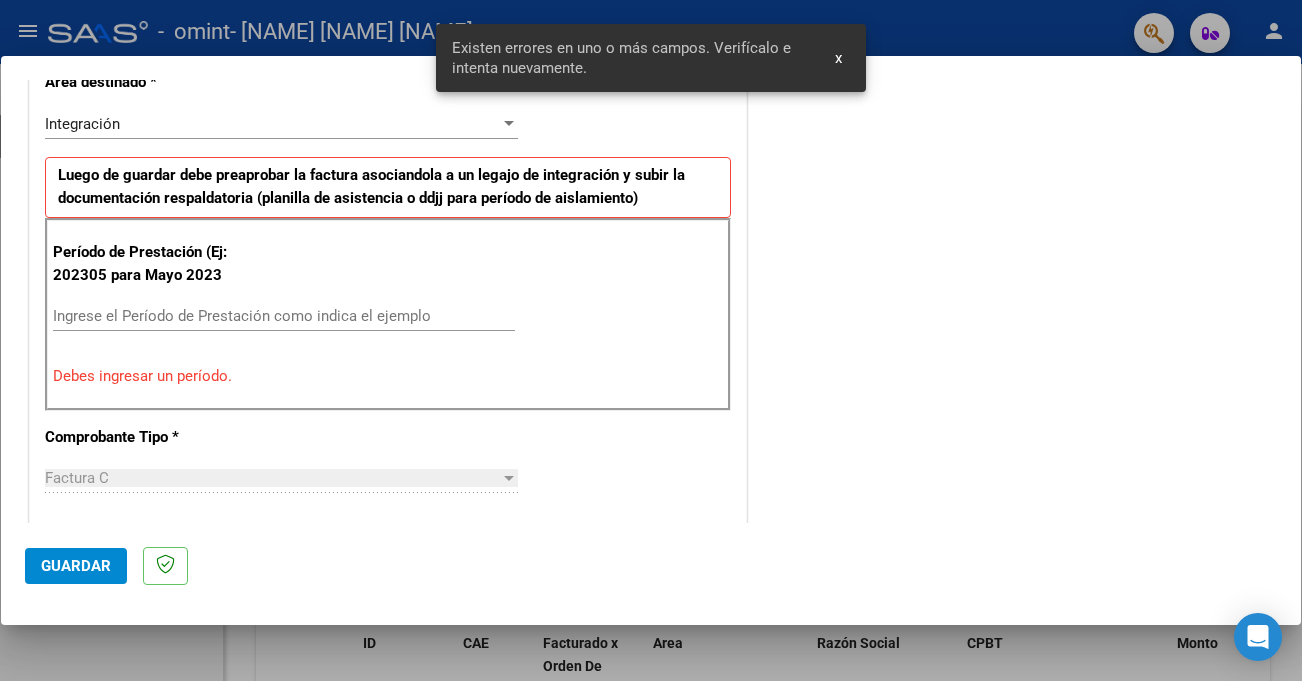 scroll, scrollTop: 438, scrollLeft: 0, axis: vertical 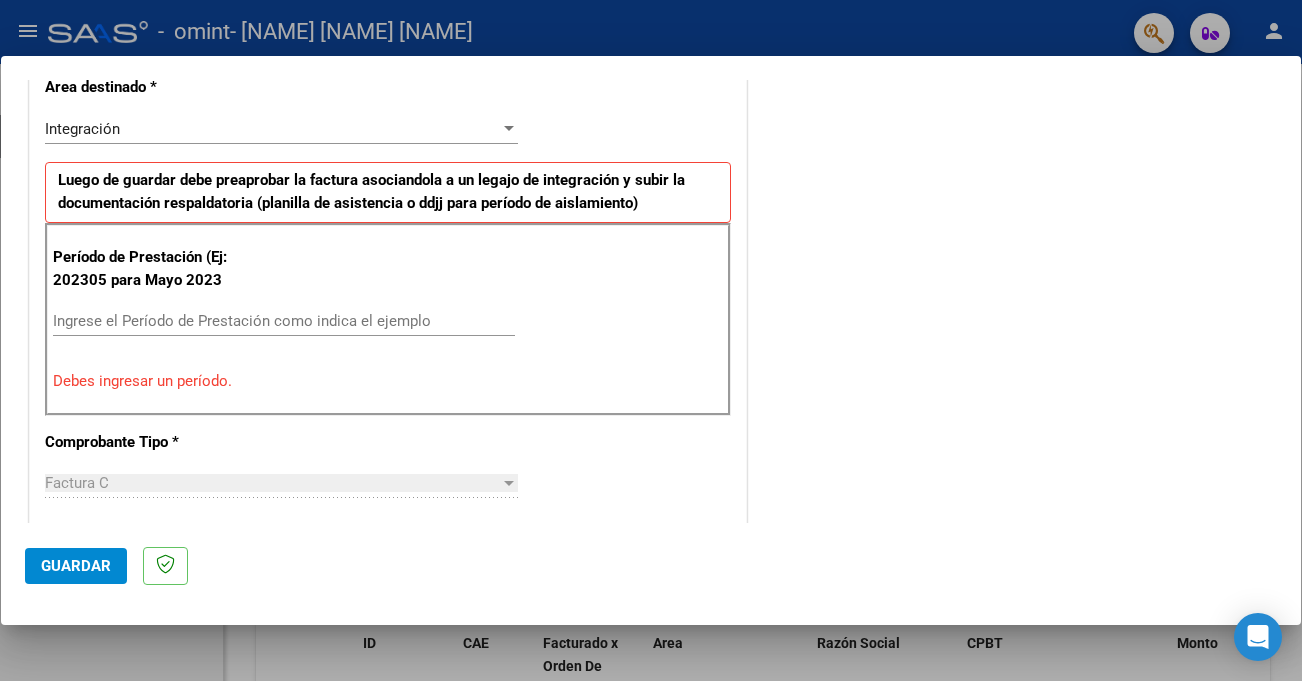 click on "Ingrese el Período de Prestación como indica el ejemplo" at bounding box center [284, 321] 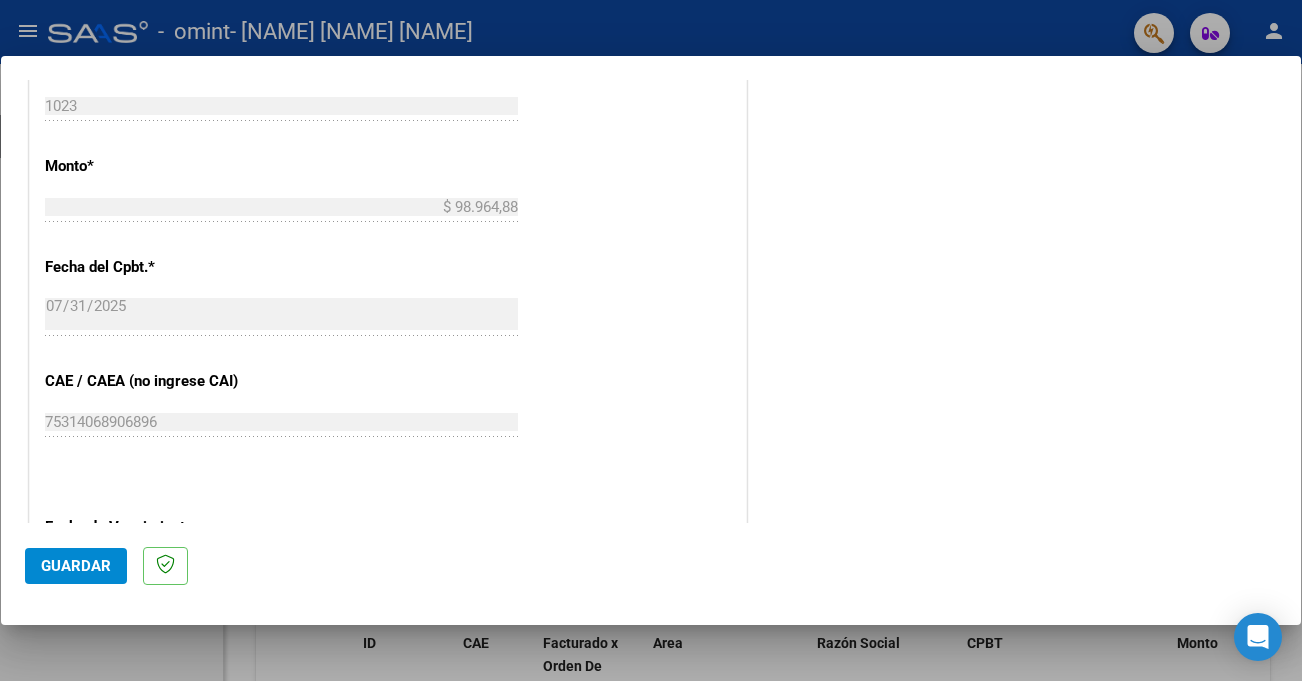 scroll, scrollTop: 1050, scrollLeft: 0, axis: vertical 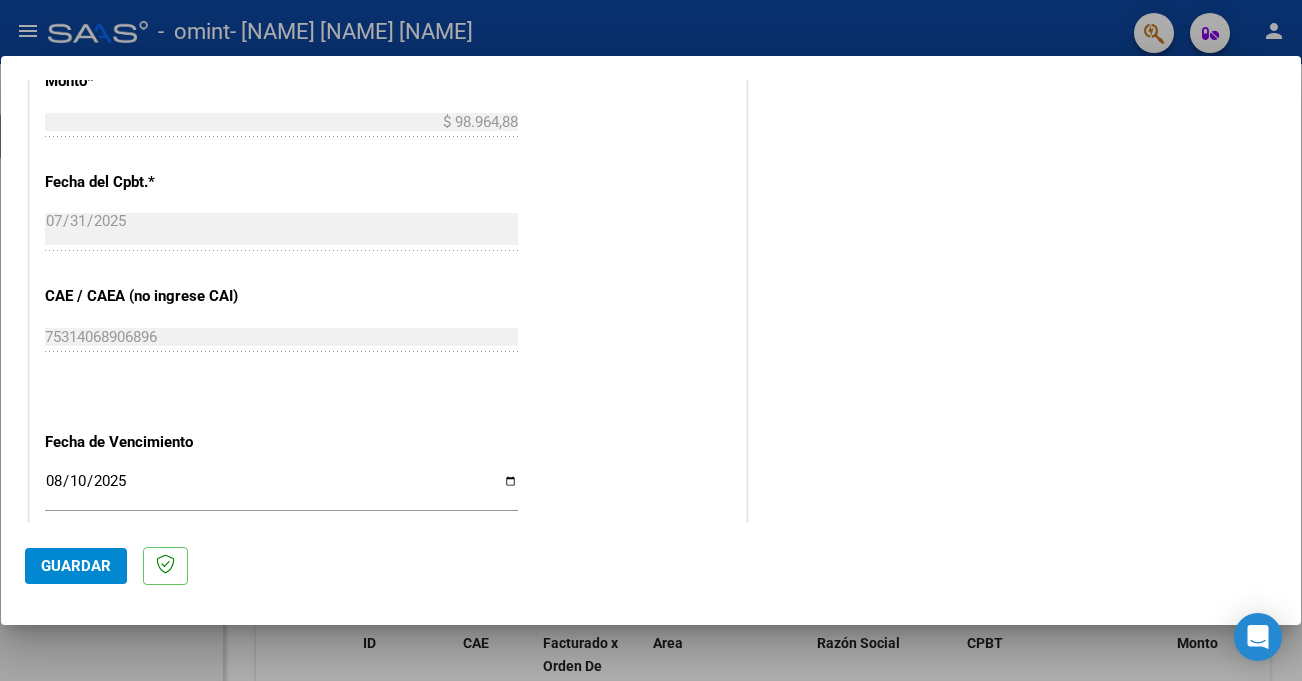 type on "202507" 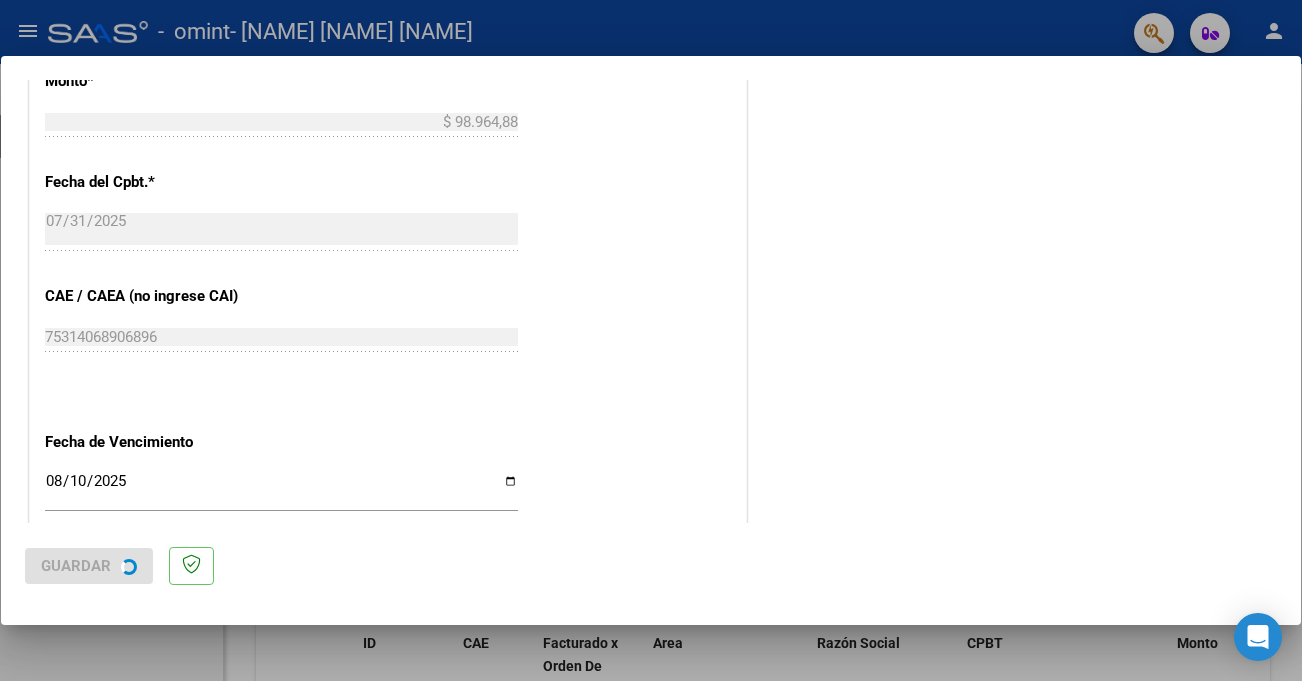 scroll, scrollTop: 0, scrollLeft: 0, axis: both 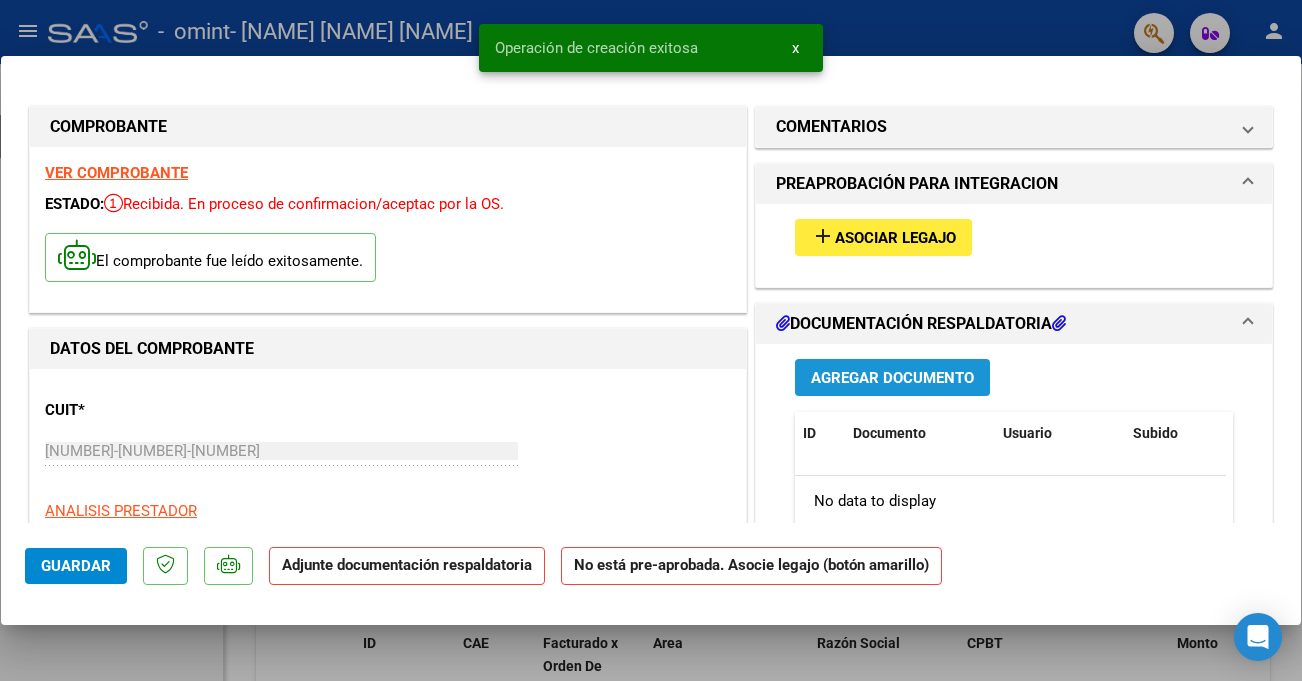 click on "Agregar Documento" at bounding box center (892, 378) 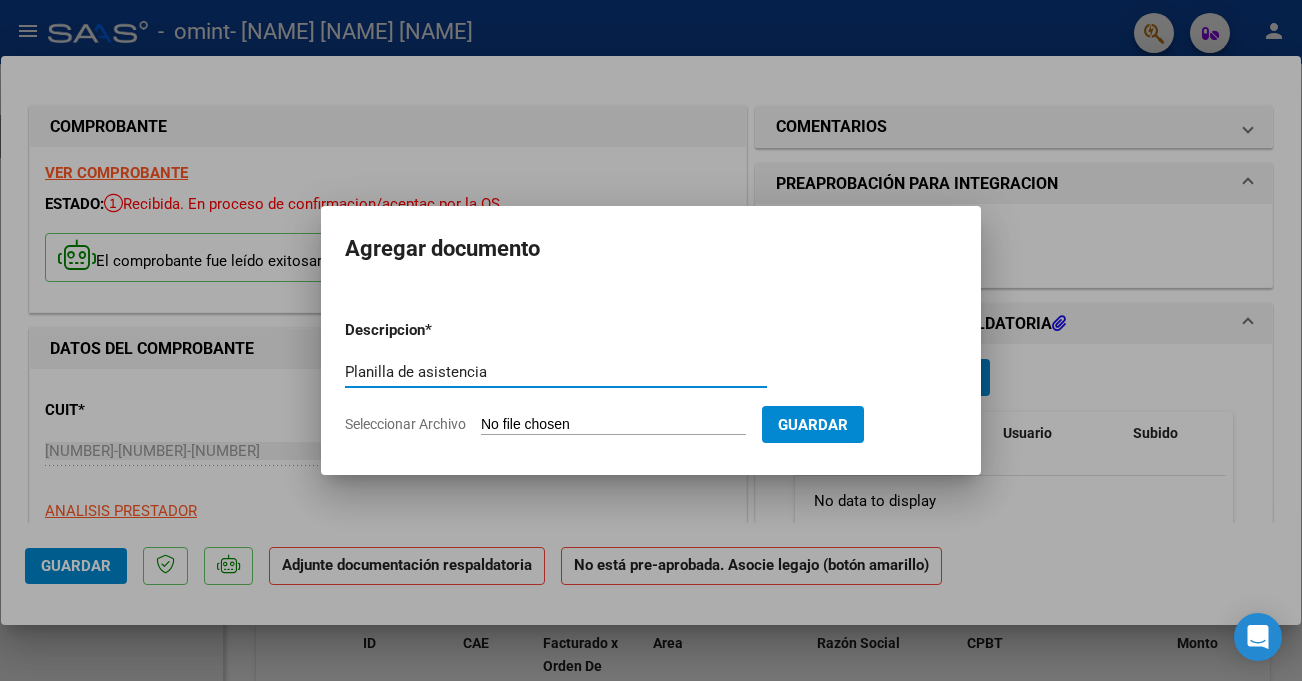 type on "Planilla de asistencia" 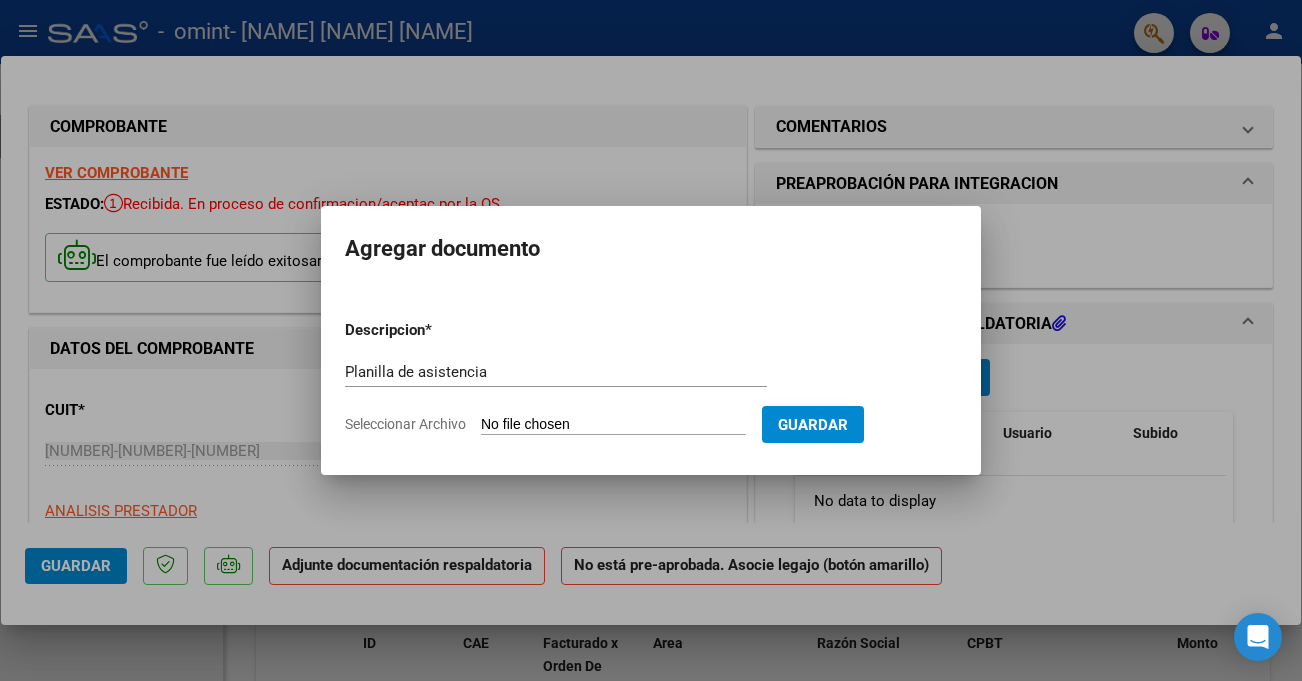click on "Seleccionar Archivo" 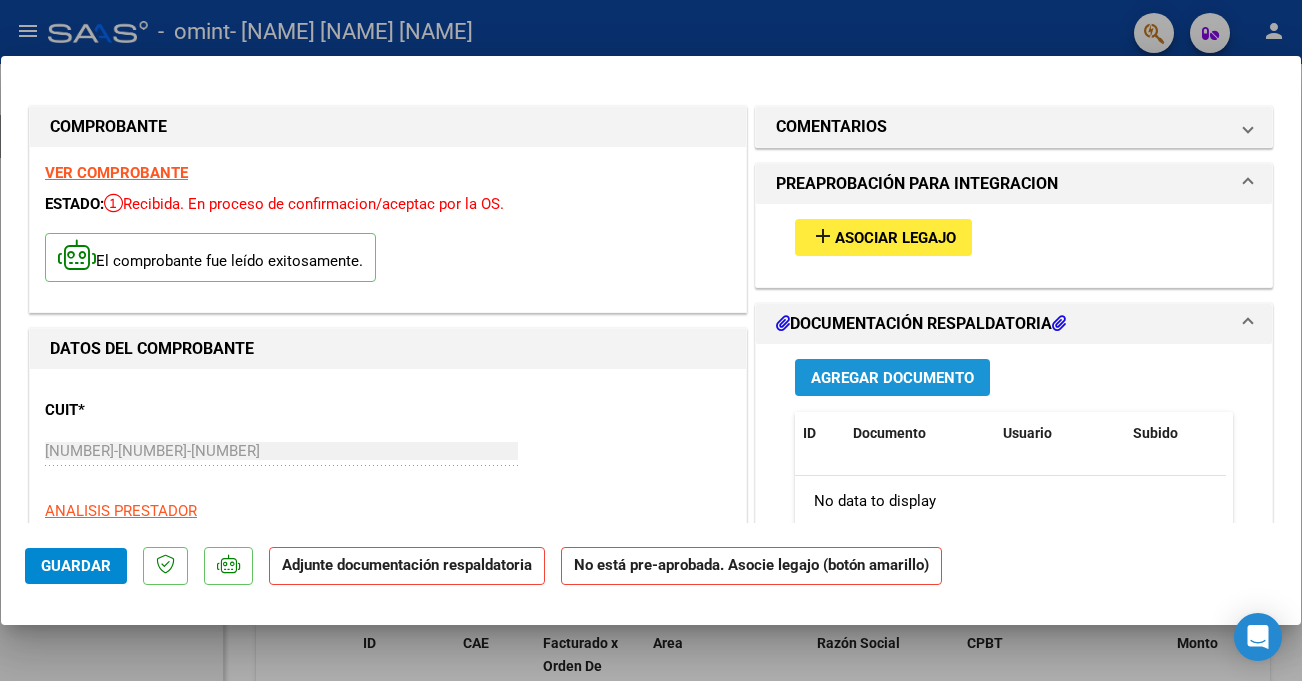 click on "Agregar Documento" at bounding box center [892, 378] 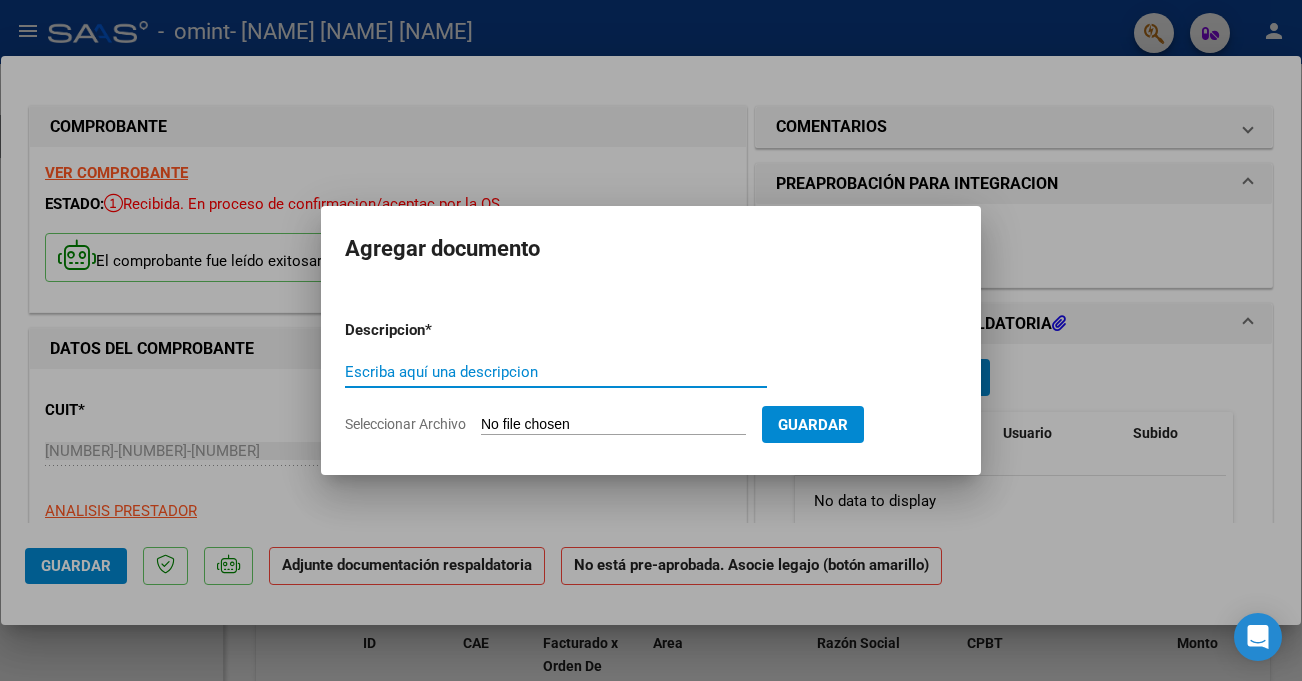 click on "Seleccionar Archivo" 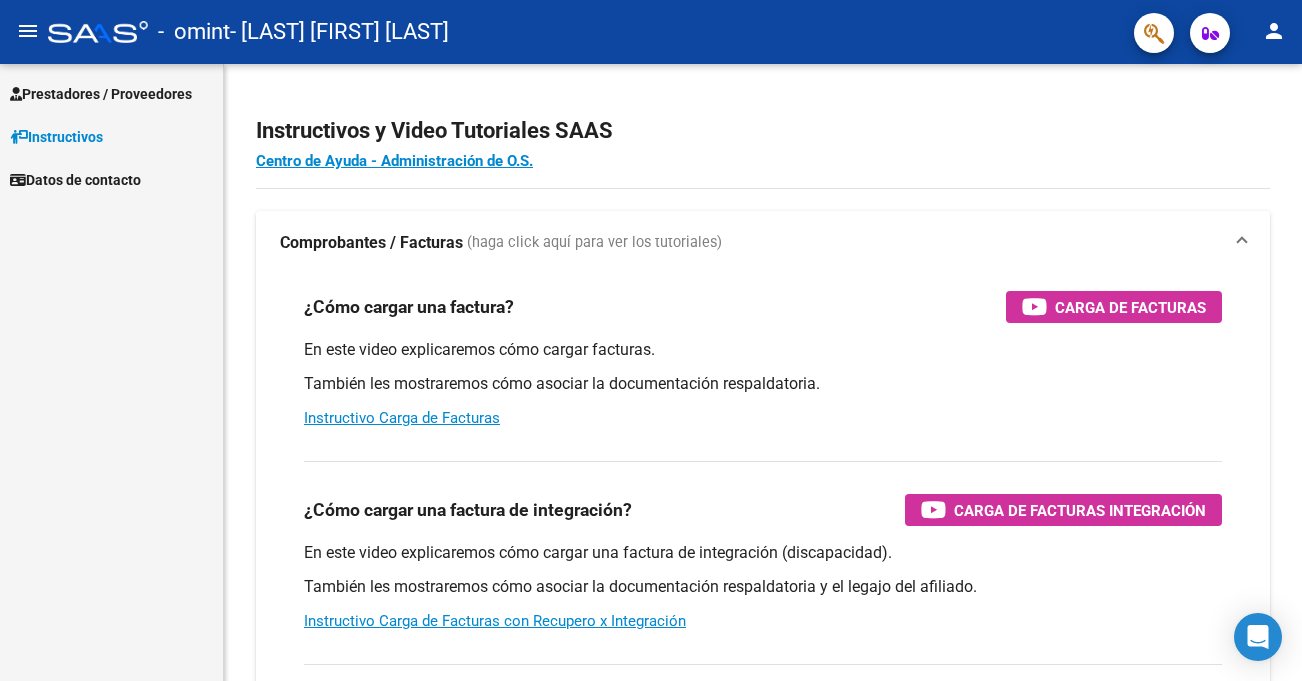 scroll, scrollTop: 0, scrollLeft: 0, axis: both 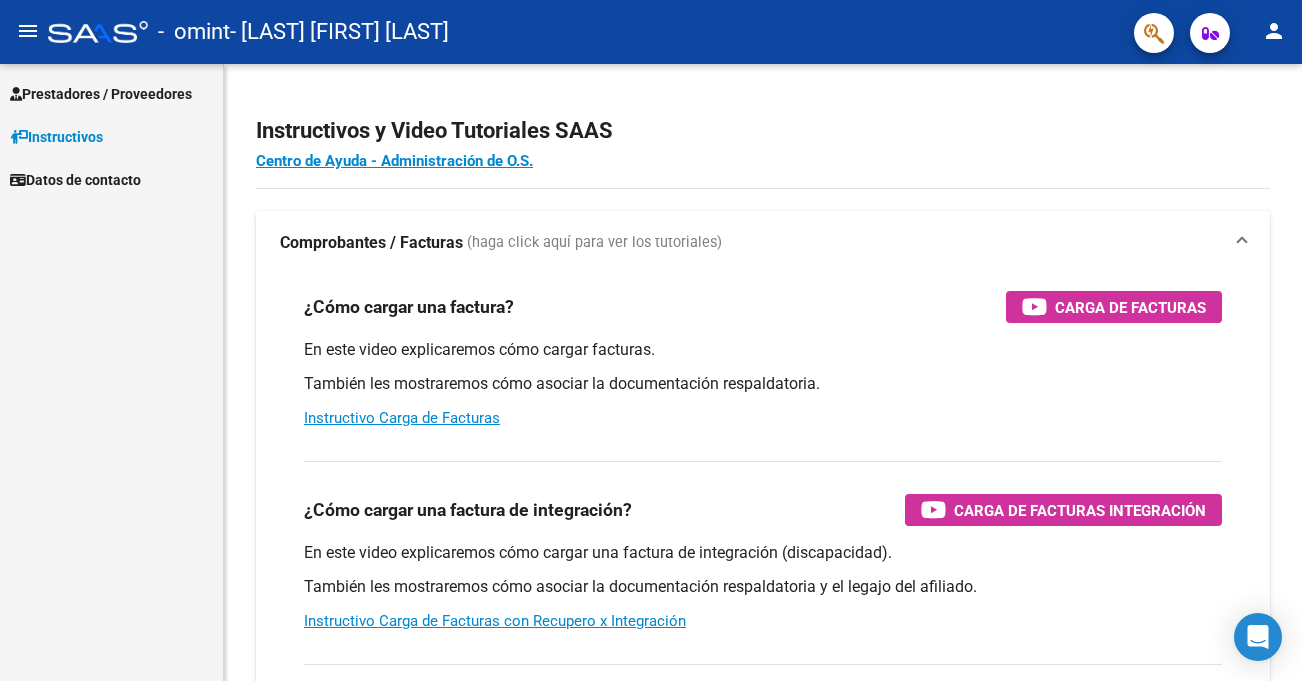 click on "Datos de contacto" at bounding box center (75, 180) 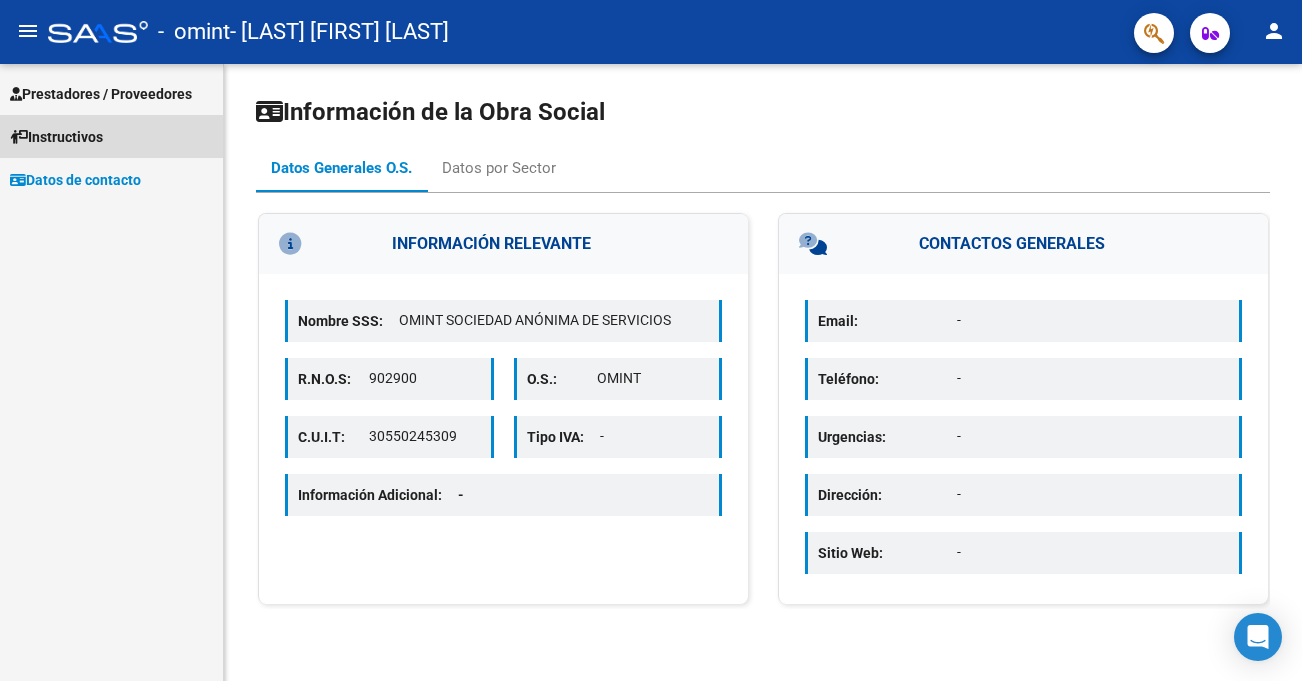click on "Instructivos" at bounding box center [56, 137] 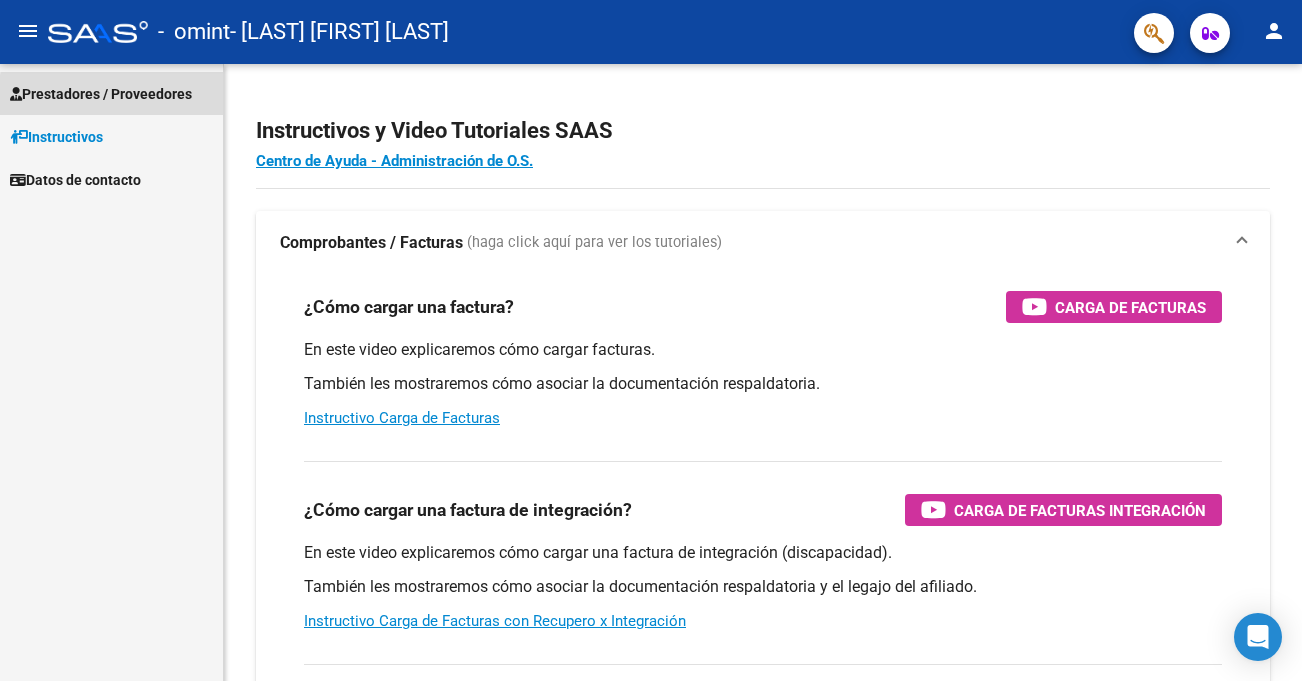 click on "Prestadores / Proveedores" at bounding box center (101, 94) 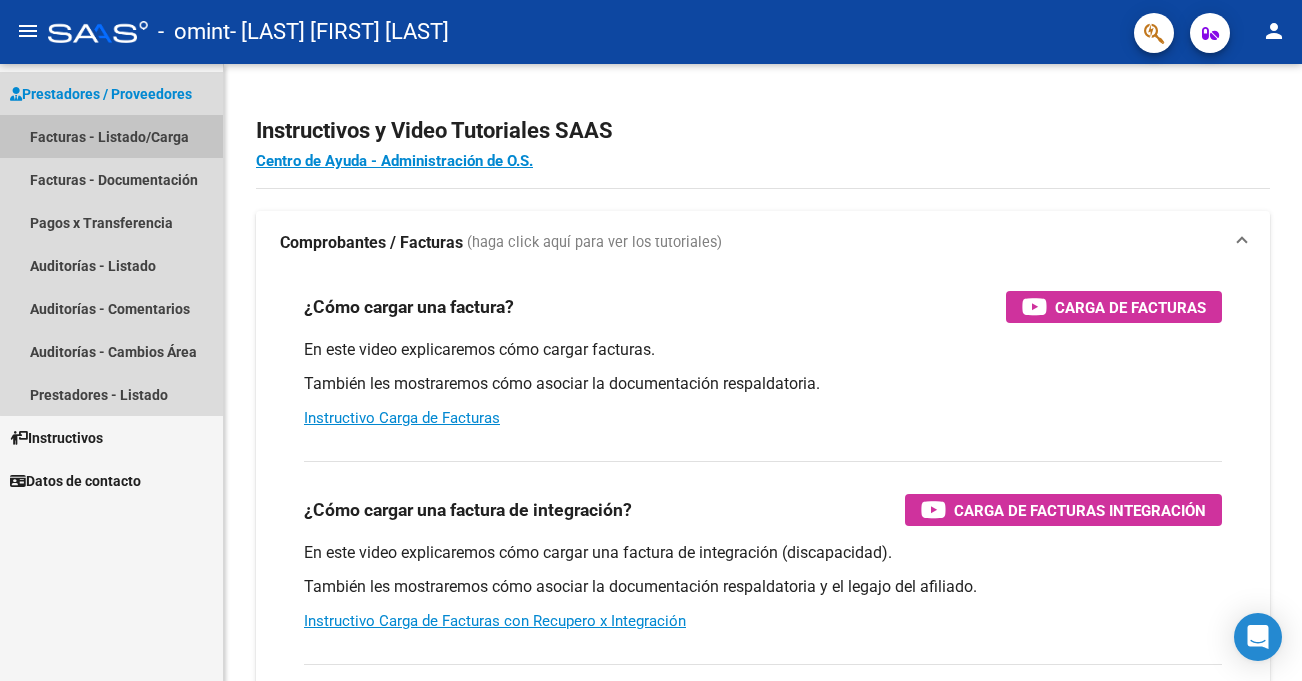 click on "Facturas - Listado/Carga" at bounding box center [111, 136] 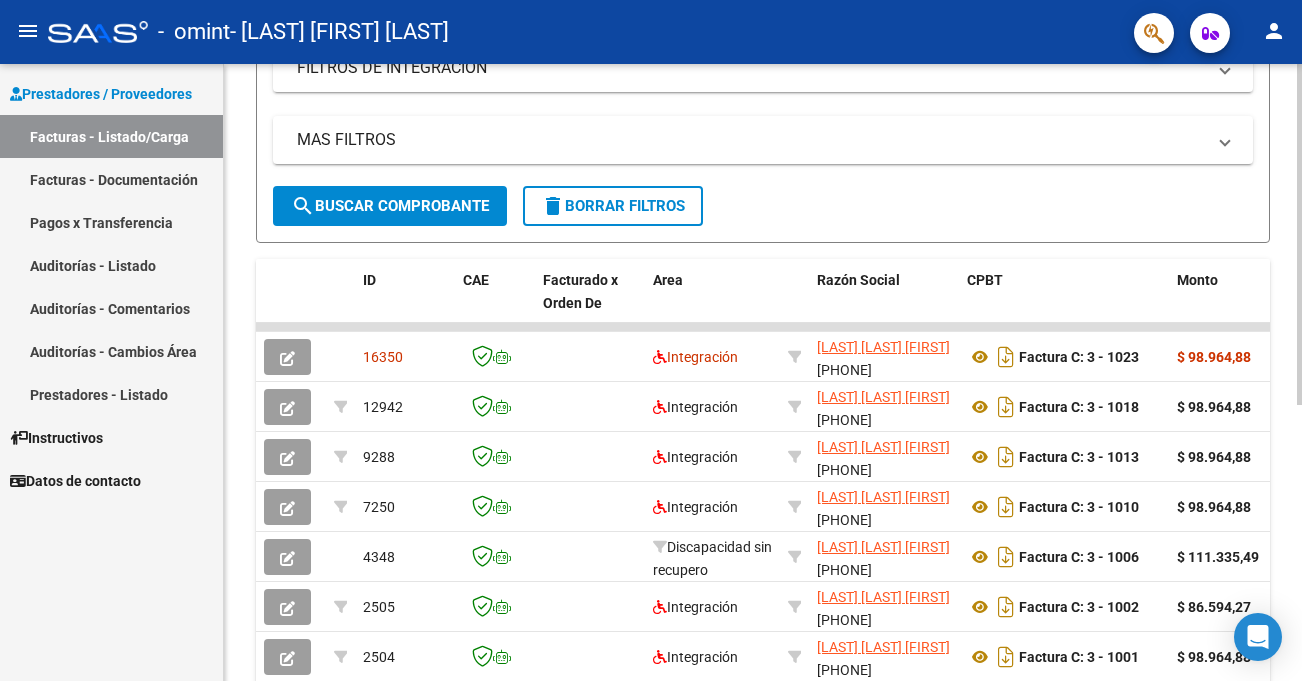 scroll, scrollTop: 362, scrollLeft: 0, axis: vertical 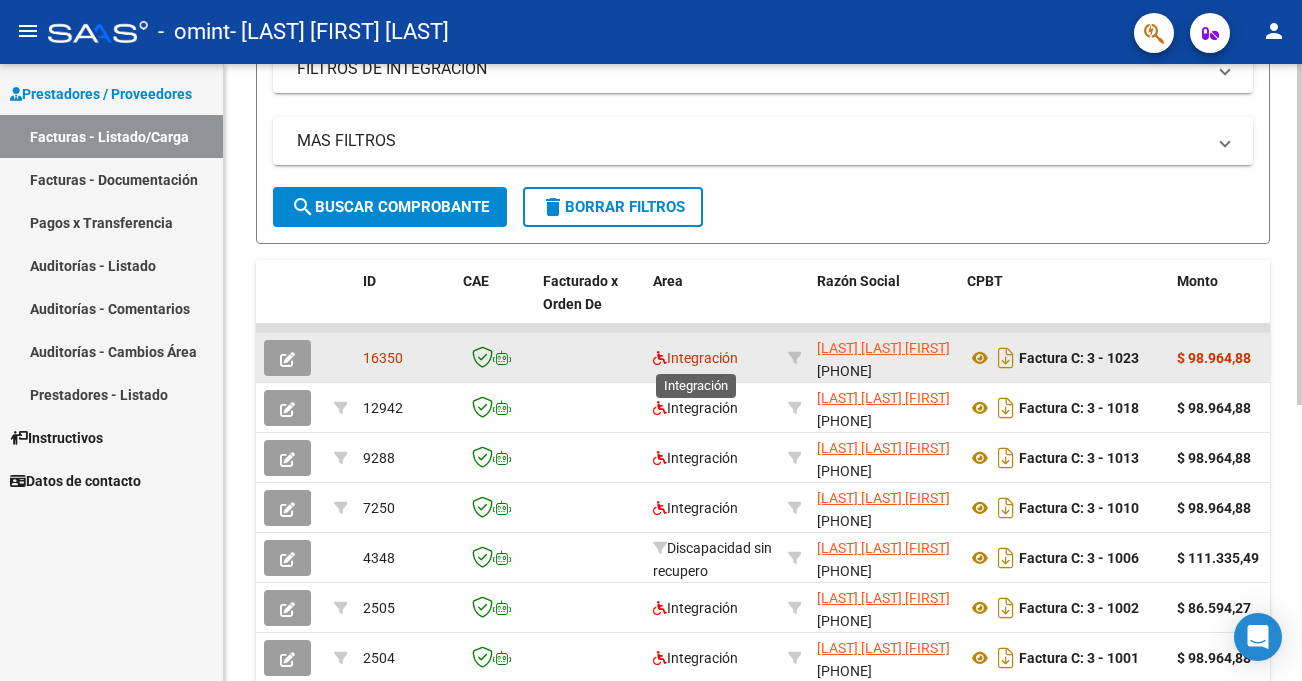 click on "Integración" 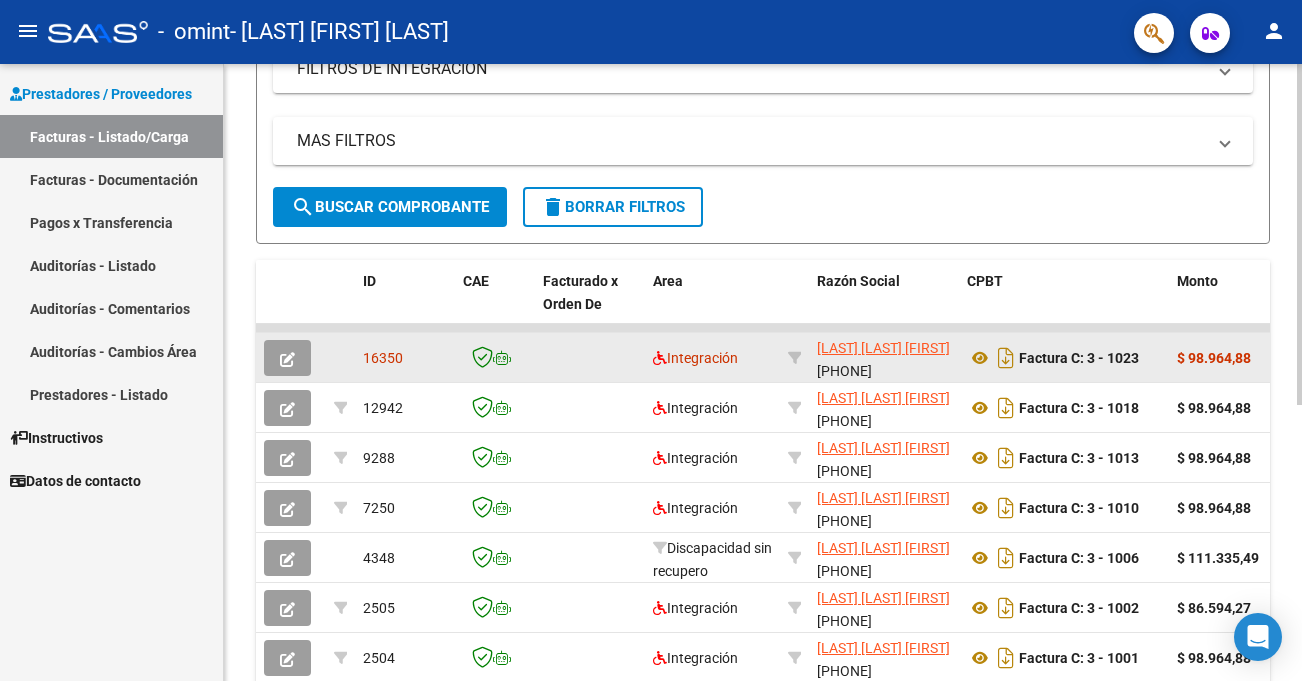 click 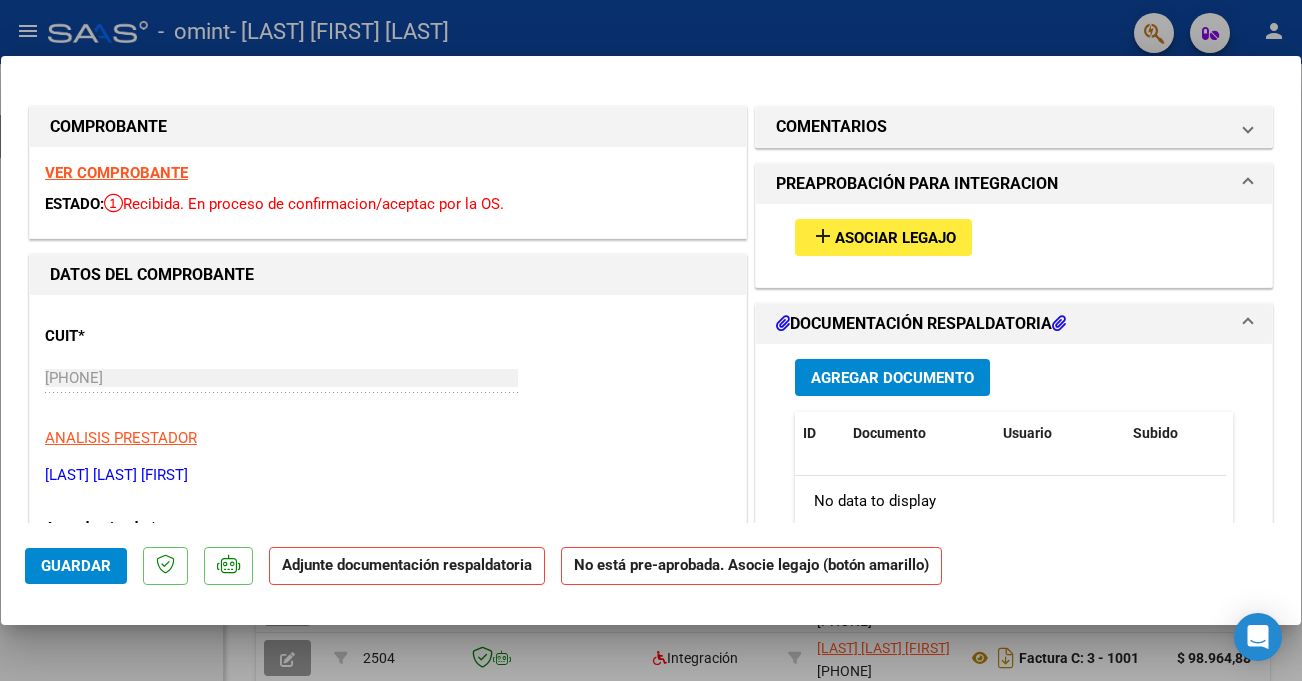 click on "Agregar Documento" at bounding box center [892, 378] 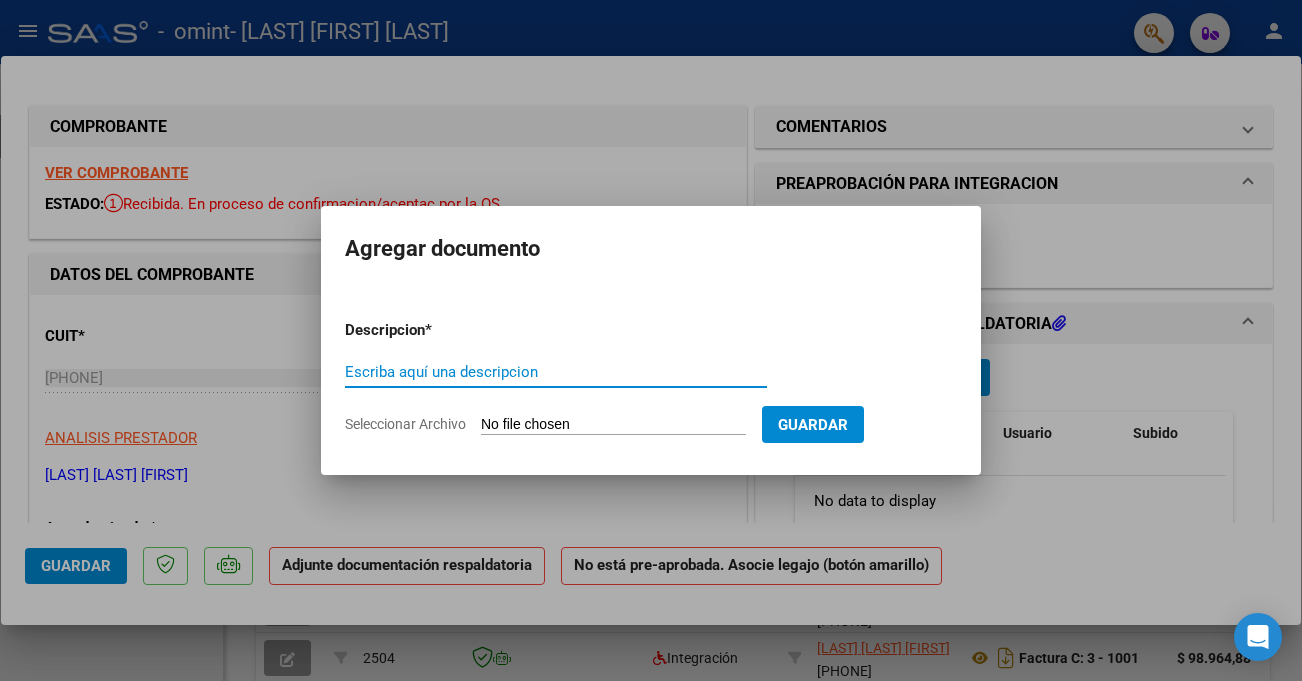 click on "Escriba aquí una descripcion" at bounding box center (556, 372) 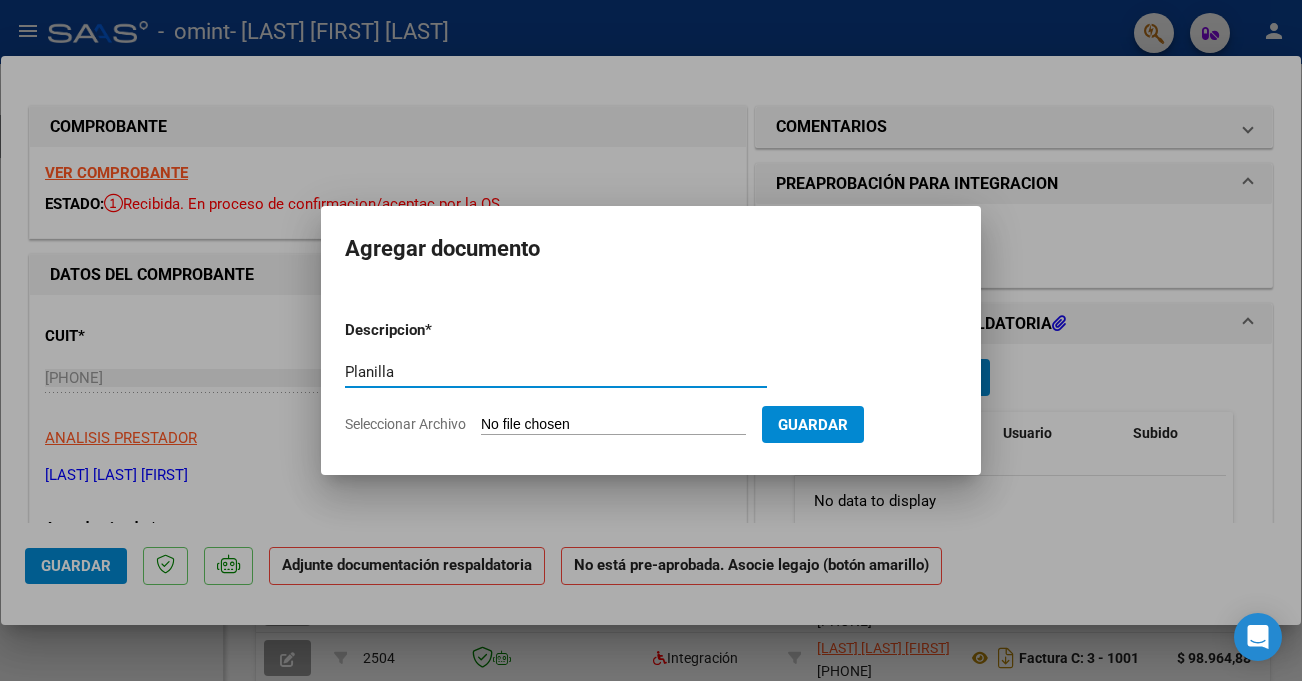 type on "Planilla" 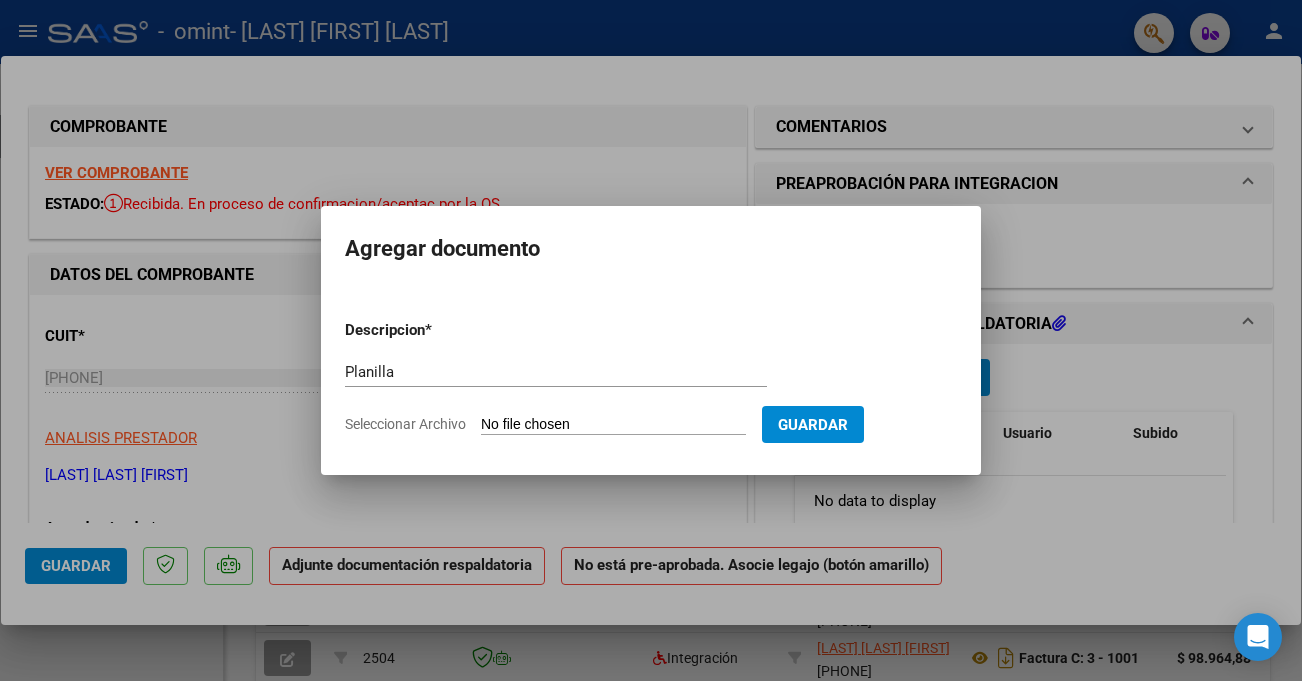 click on "Seleccionar Archivo" 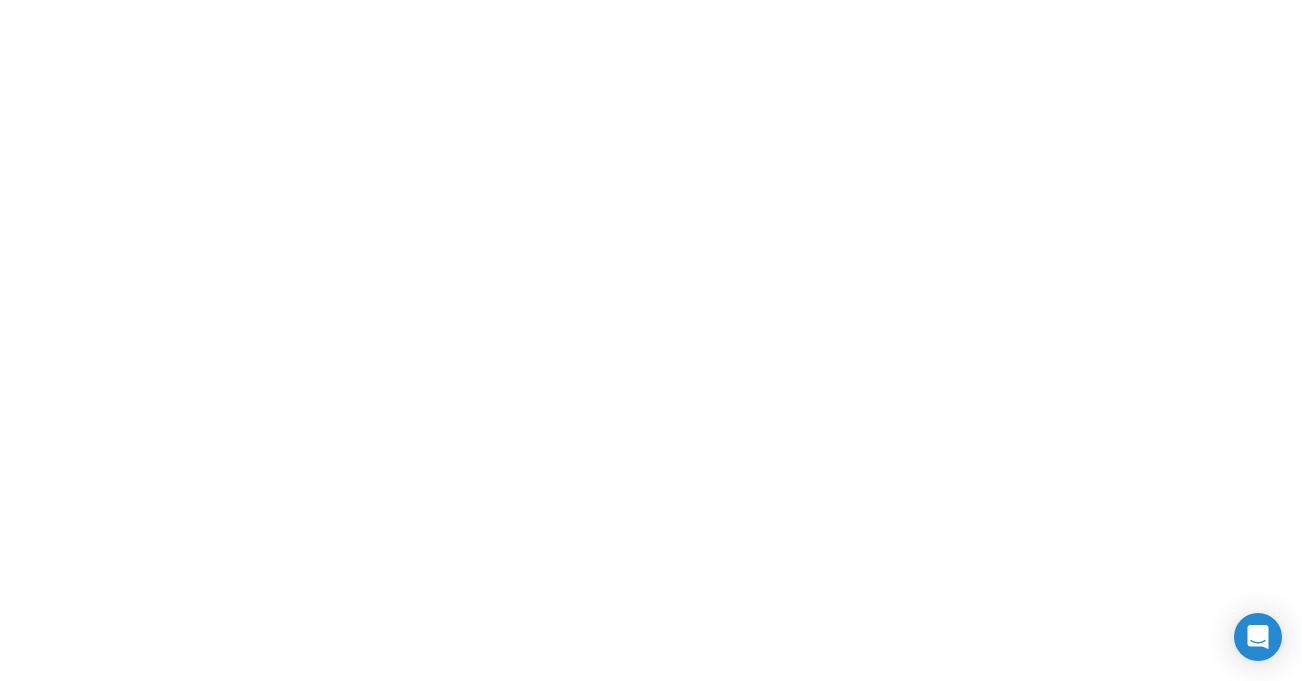 scroll, scrollTop: 0, scrollLeft: 0, axis: both 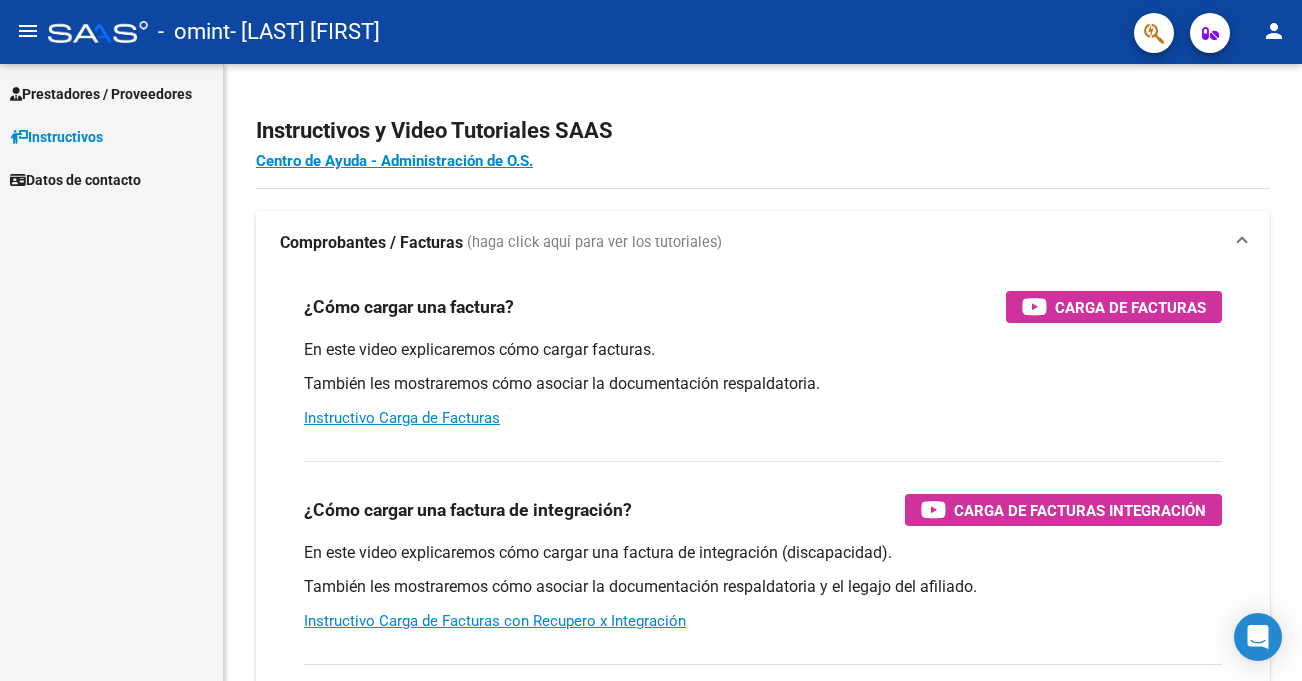 click on "Prestadores / Proveedores" at bounding box center [101, 94] 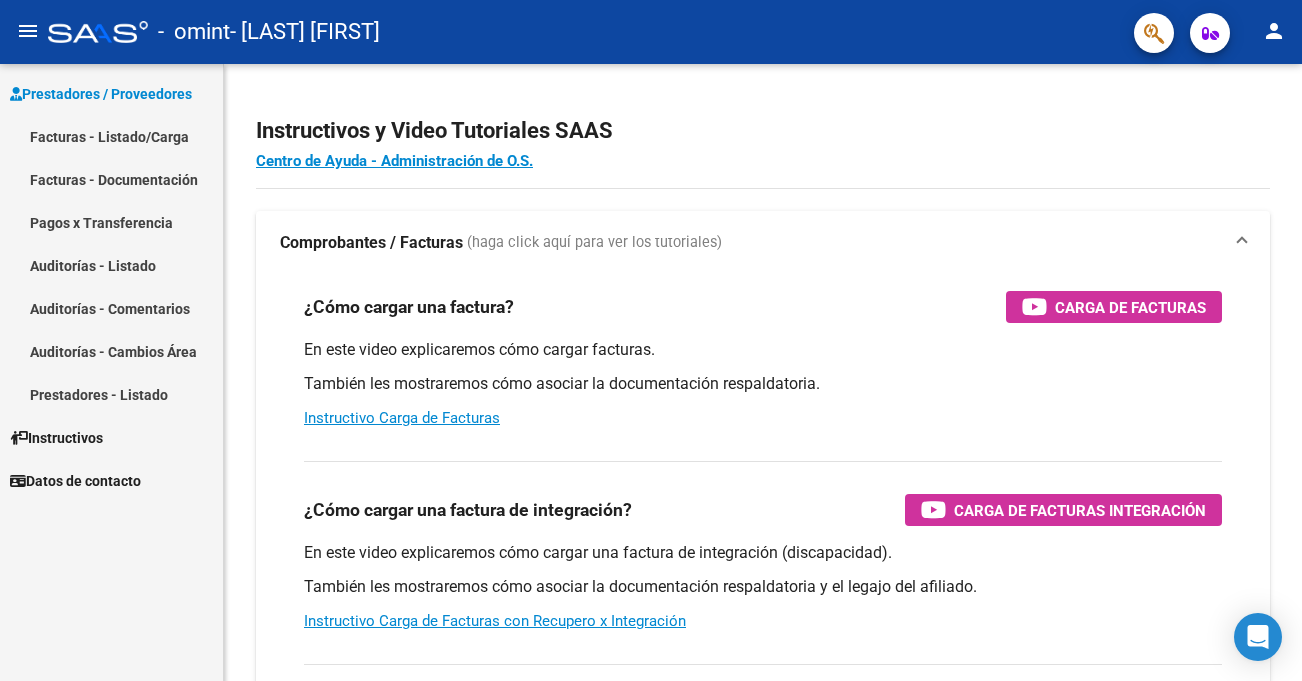 click on "Facturas - Listado/Carga" at bounding box center [111, 136] 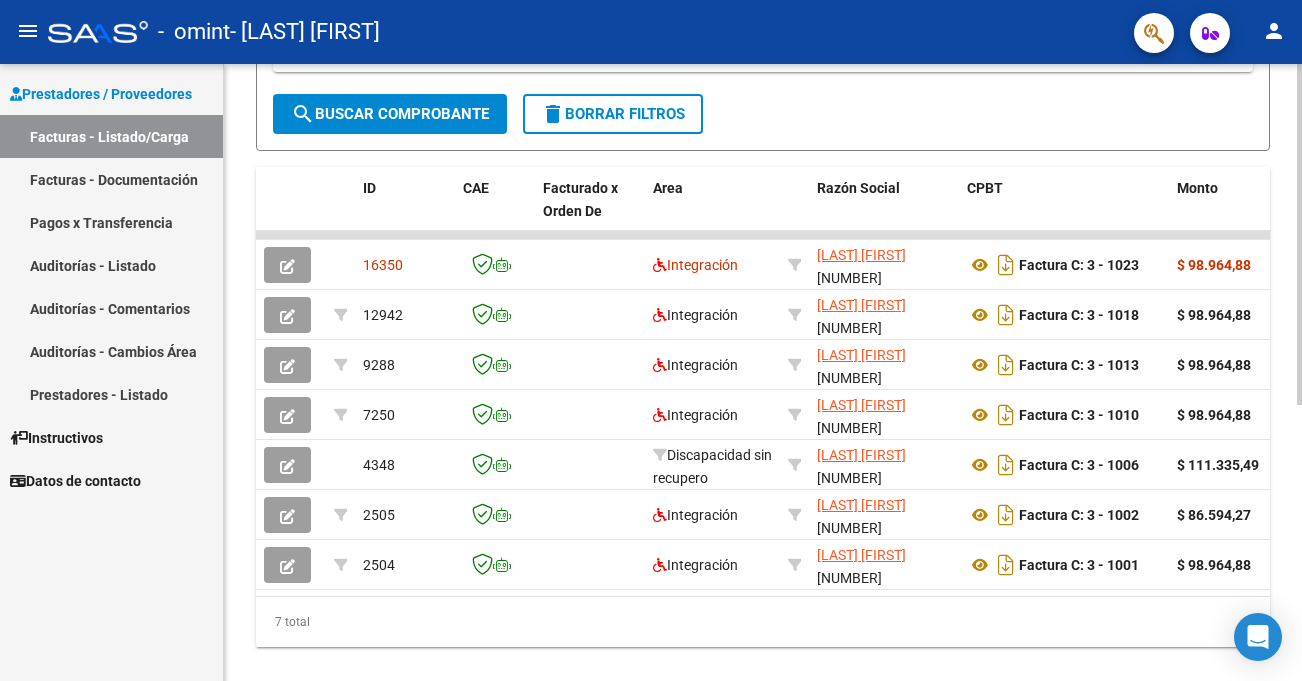 scroll, scrollTop: 458, scrollLeft: 0, axis: vertical 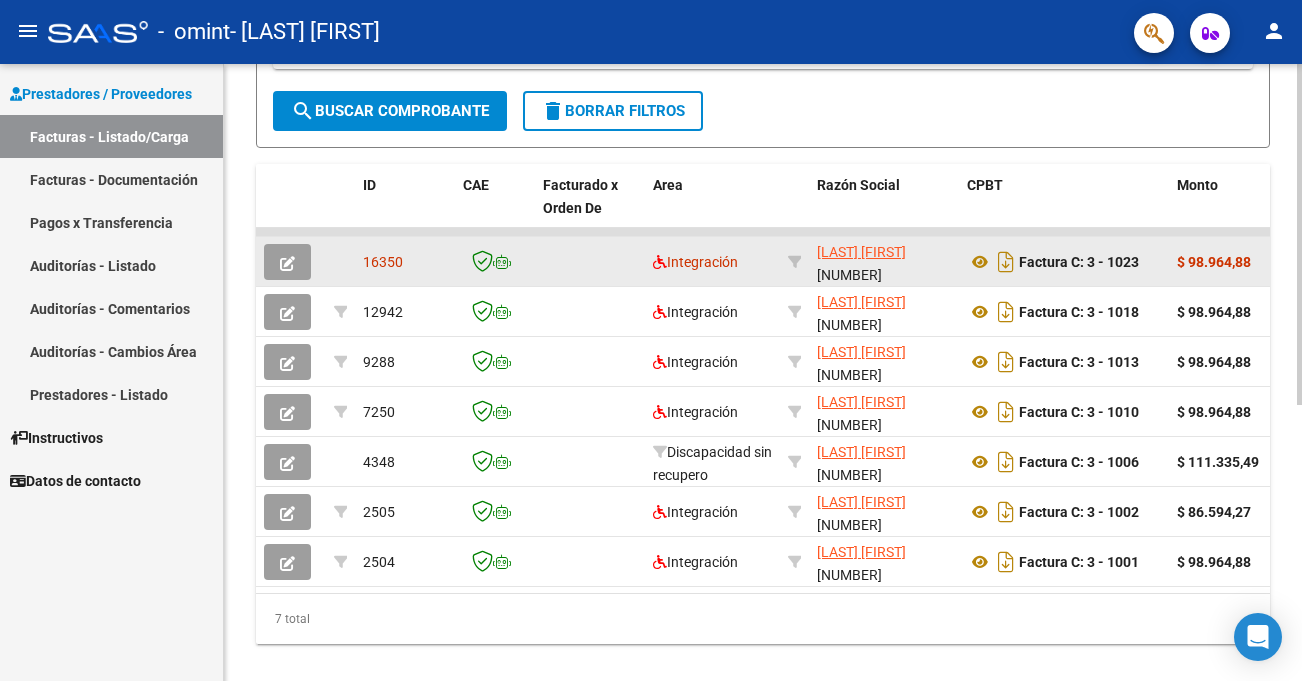 click 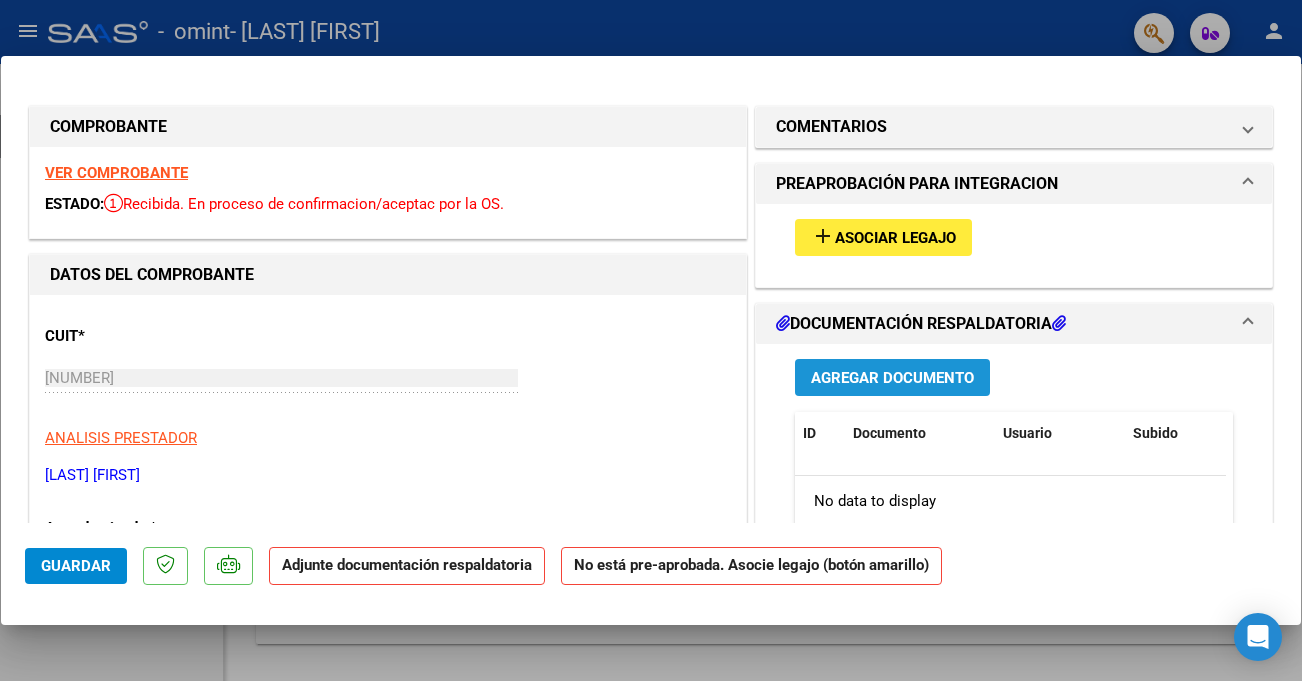 click on "Agregar Documento" at bounding box center [892, 377] 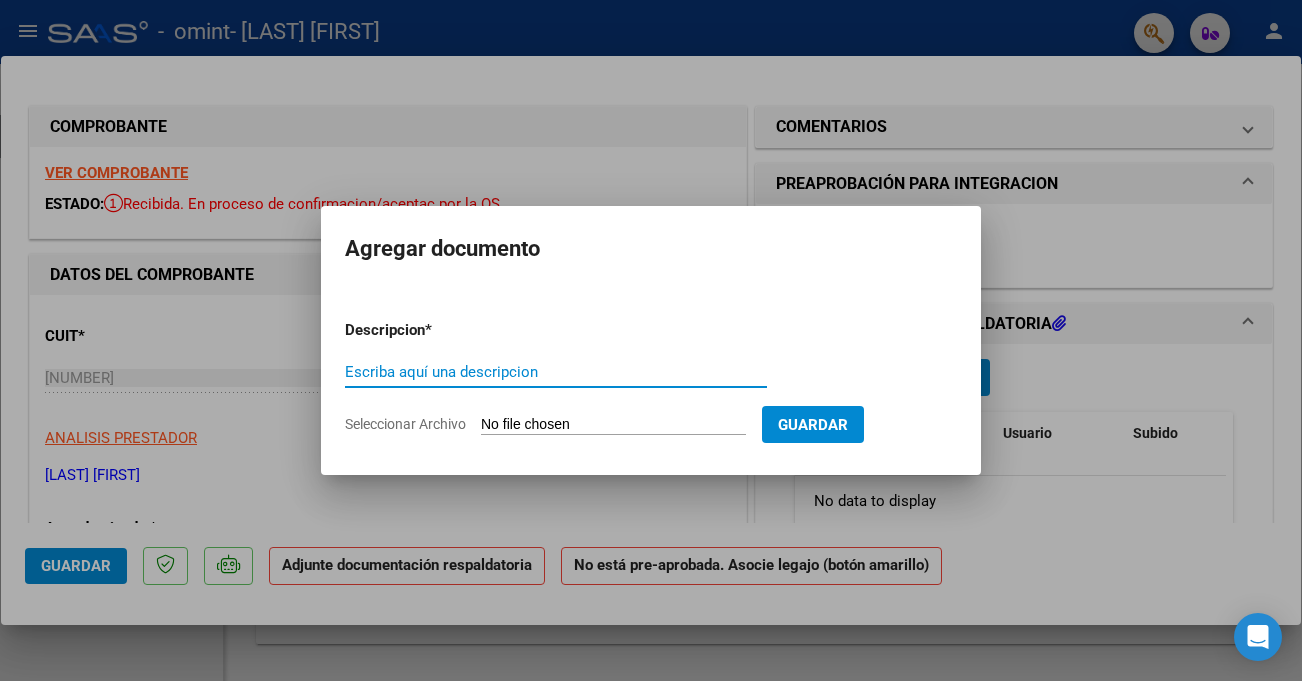 click on "Seleccionar Archivo" 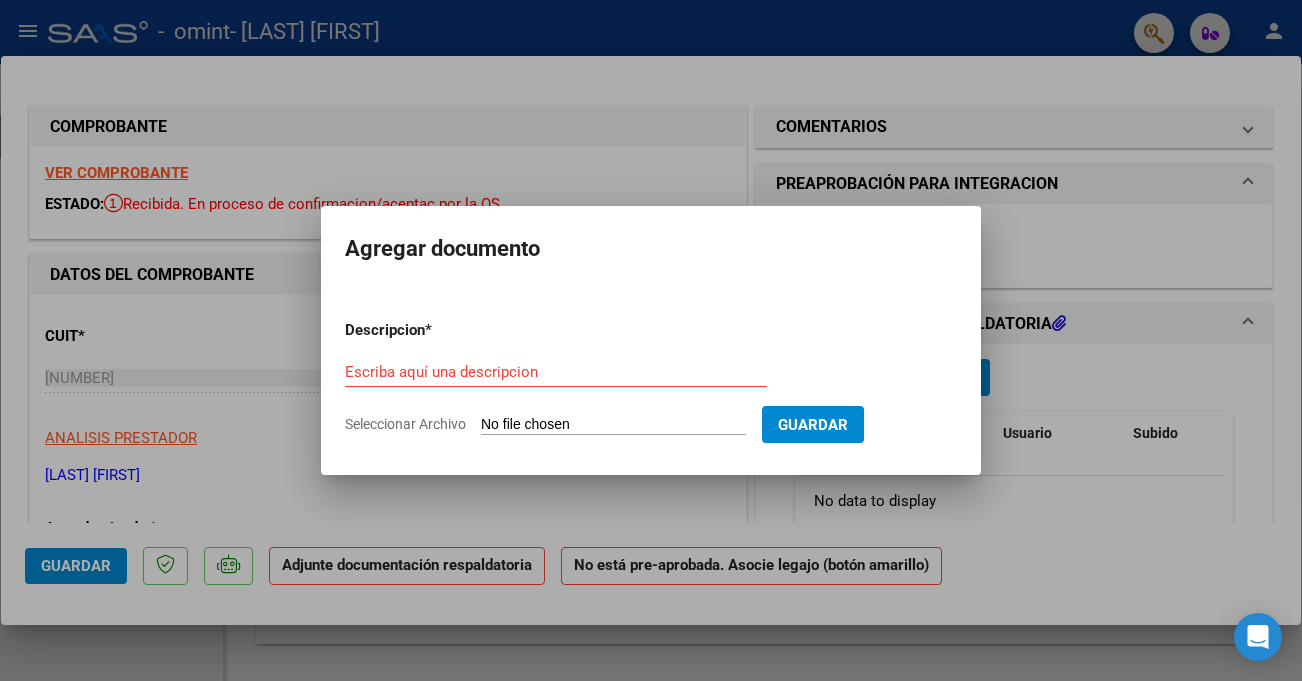 click on "Seleccionar Archivo" 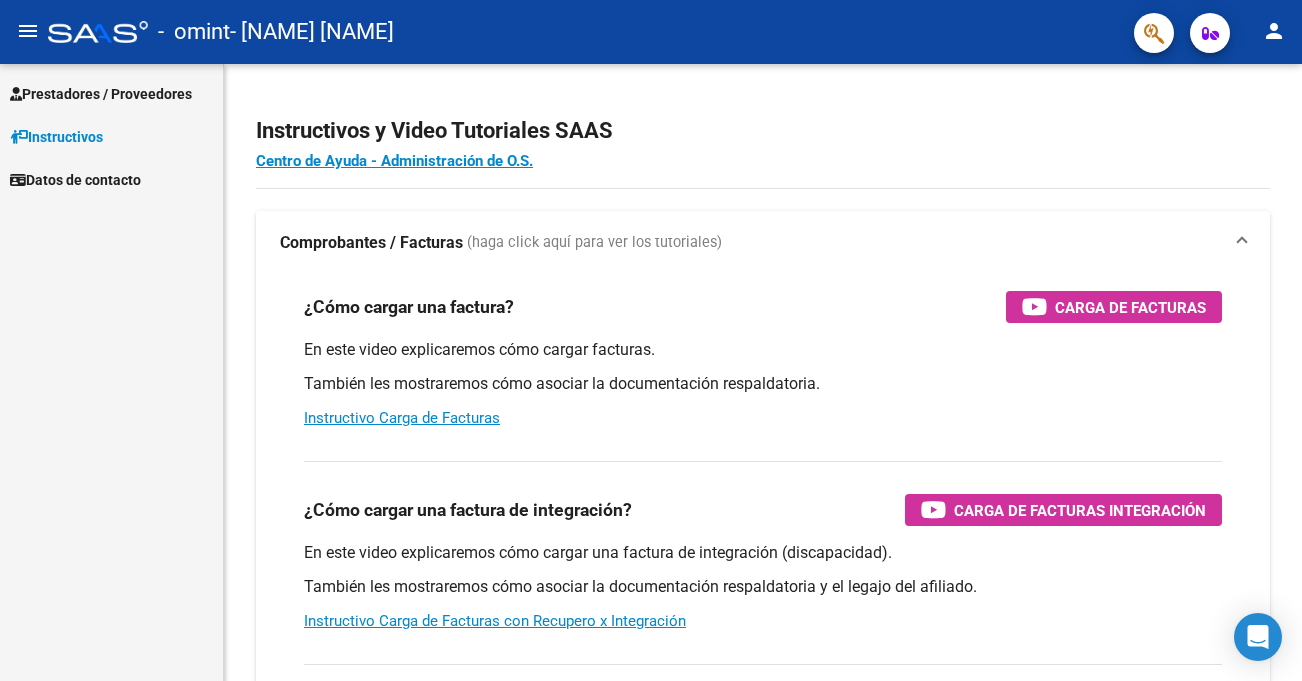scroll, scrollTop: 0, scrollLeft: 0, axis: both 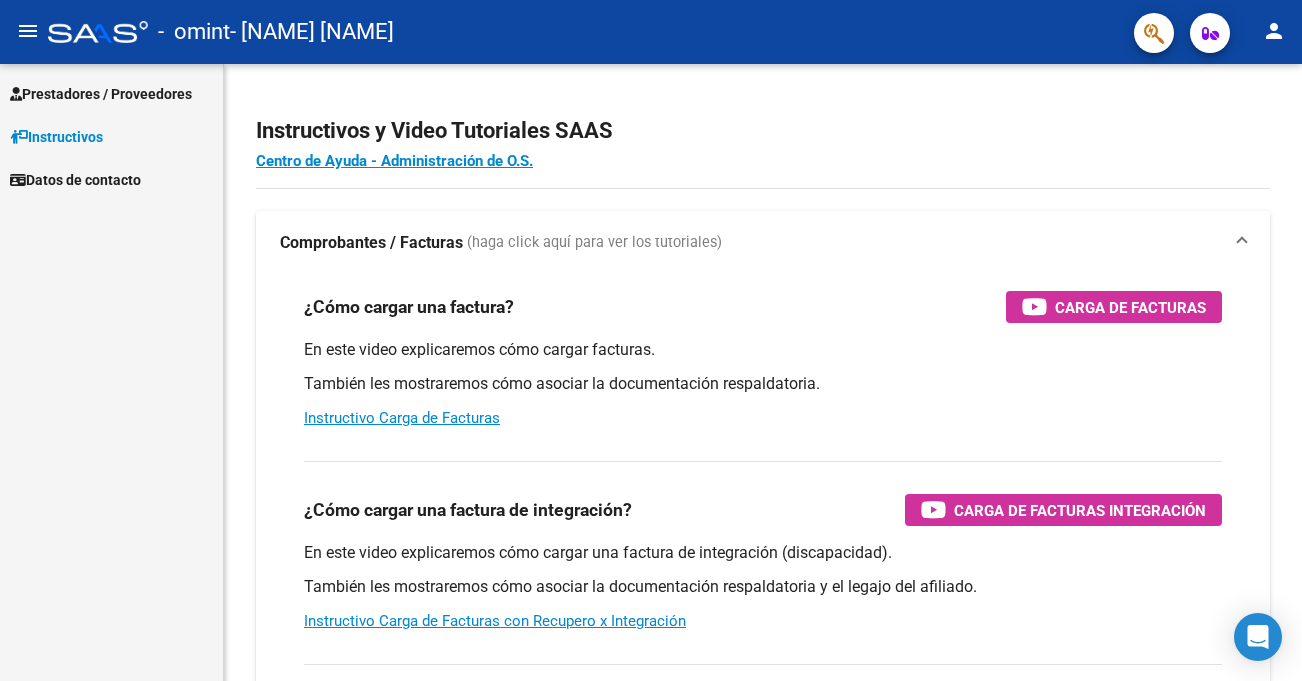 click on "Prestadores / Proveedores" at bounding box center [101, 94] 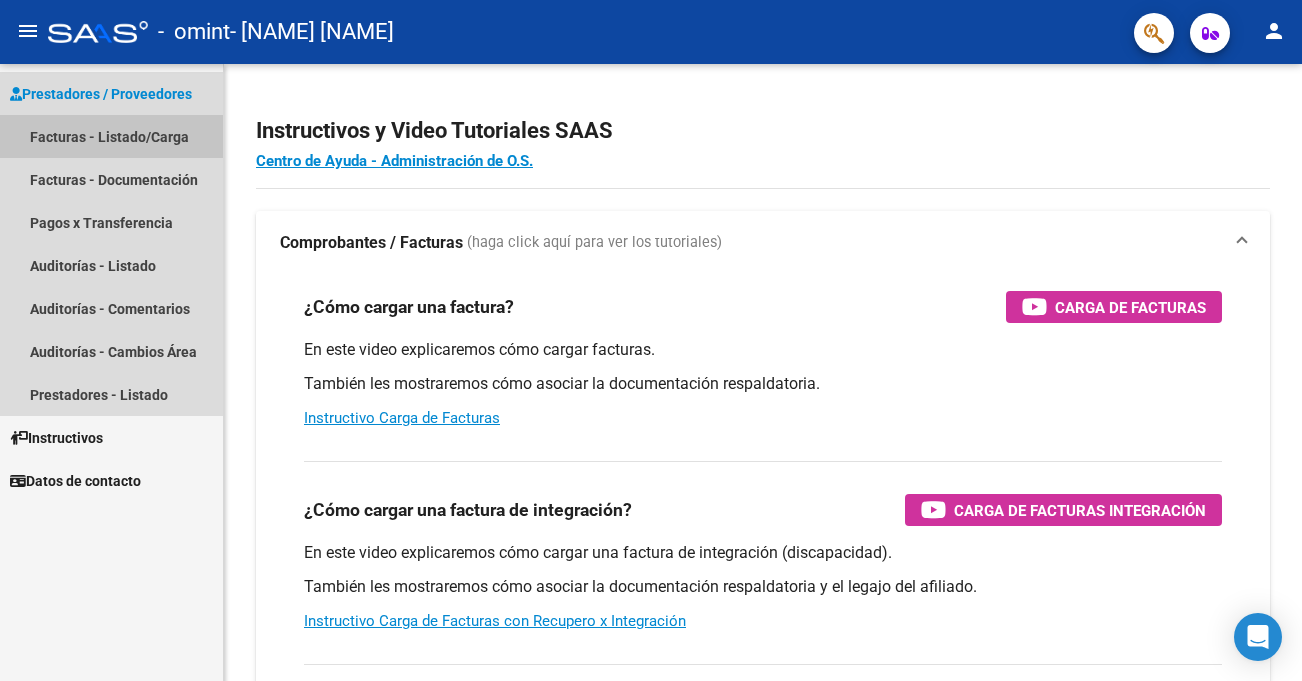click on "Facturas - Listado/Carga" at bounding box center (111, 136) 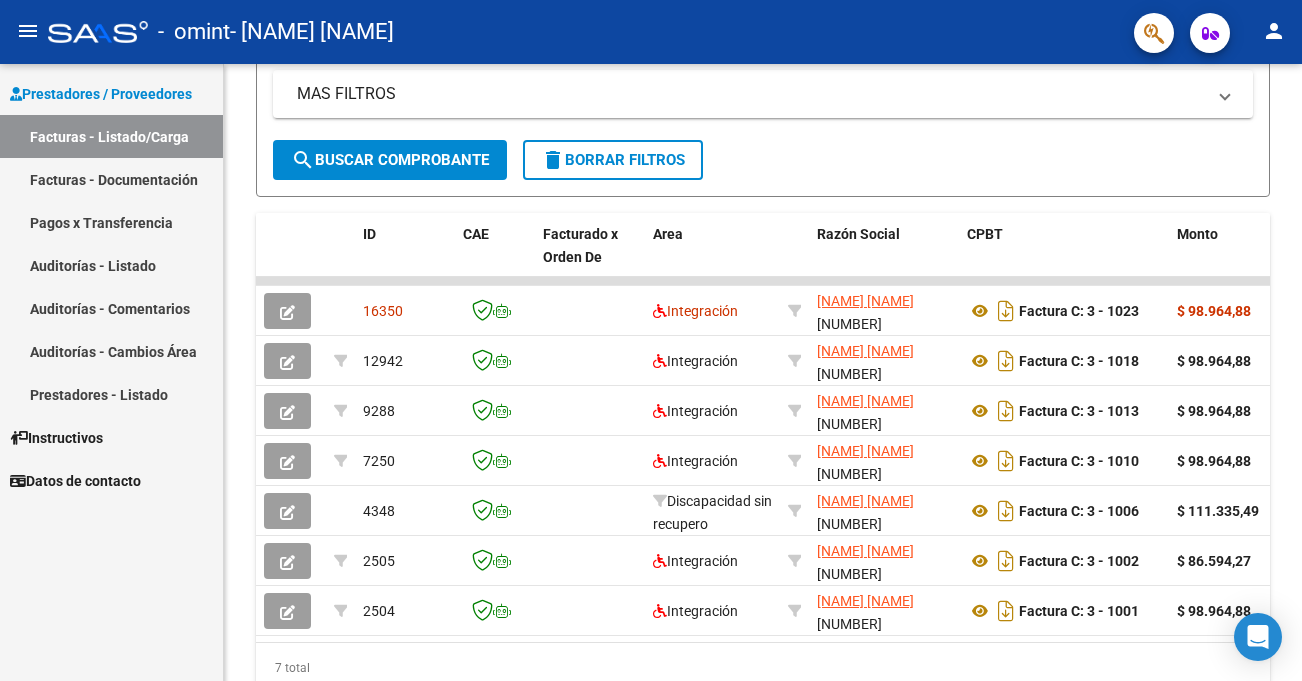 scroll, scrollTop: 501, scrollLeft: 0, axis: vertical 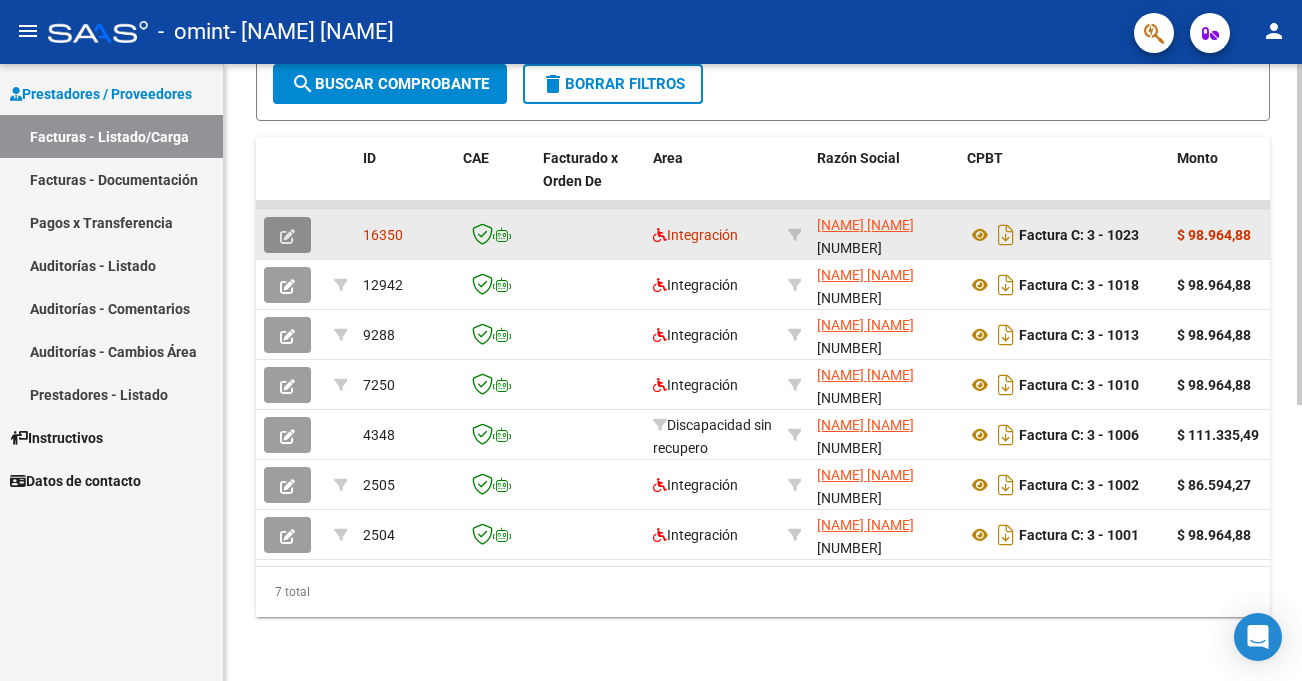 click 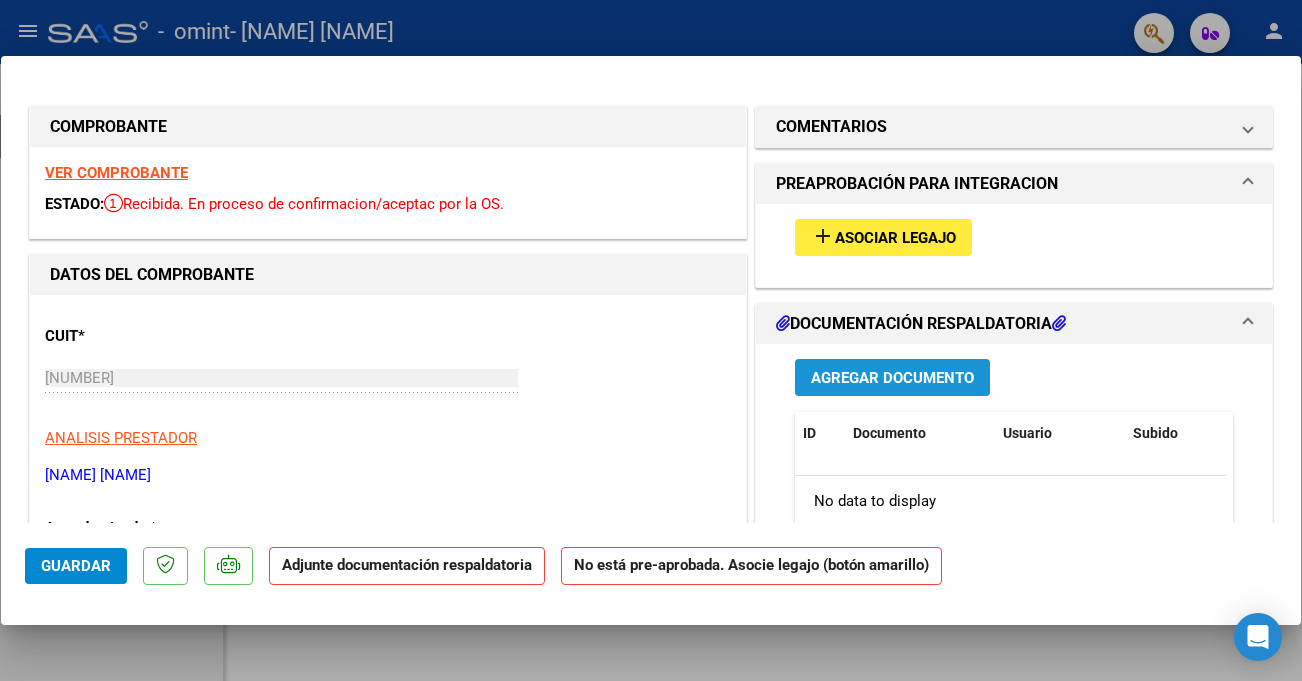 click on "Agregar Documento" at bounding box center (892, 378) 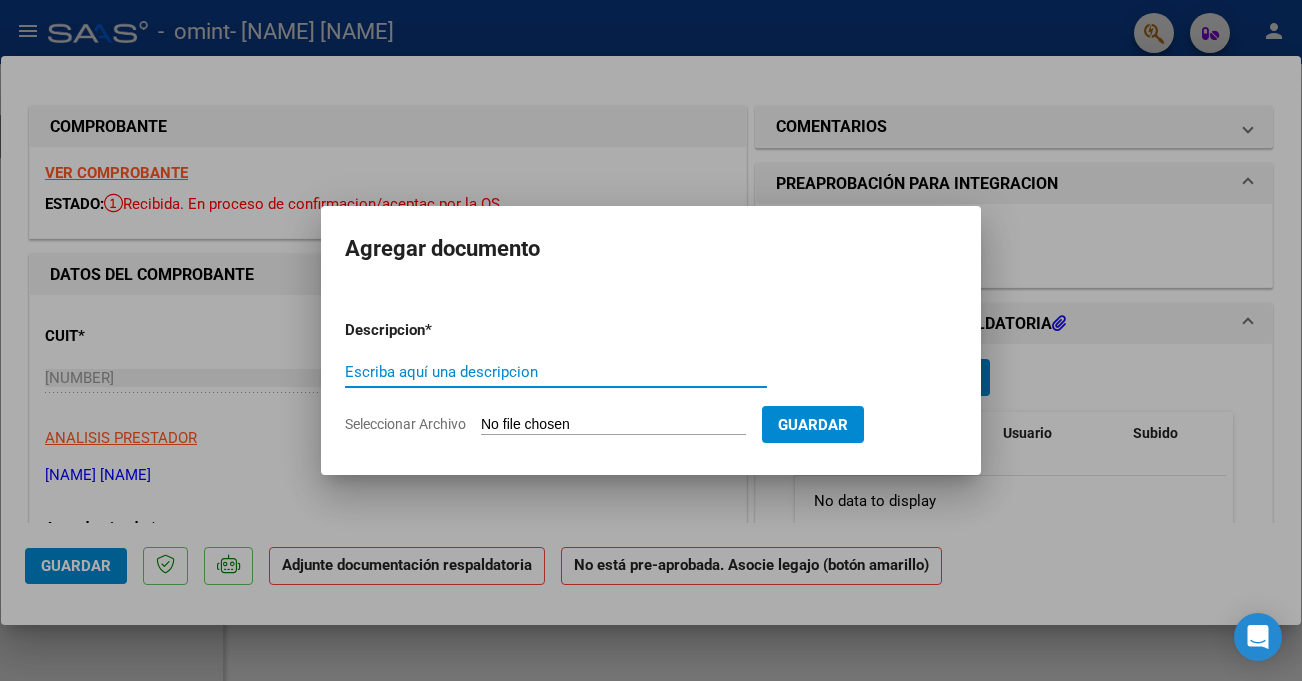 click on "Seleccionar Archivo" 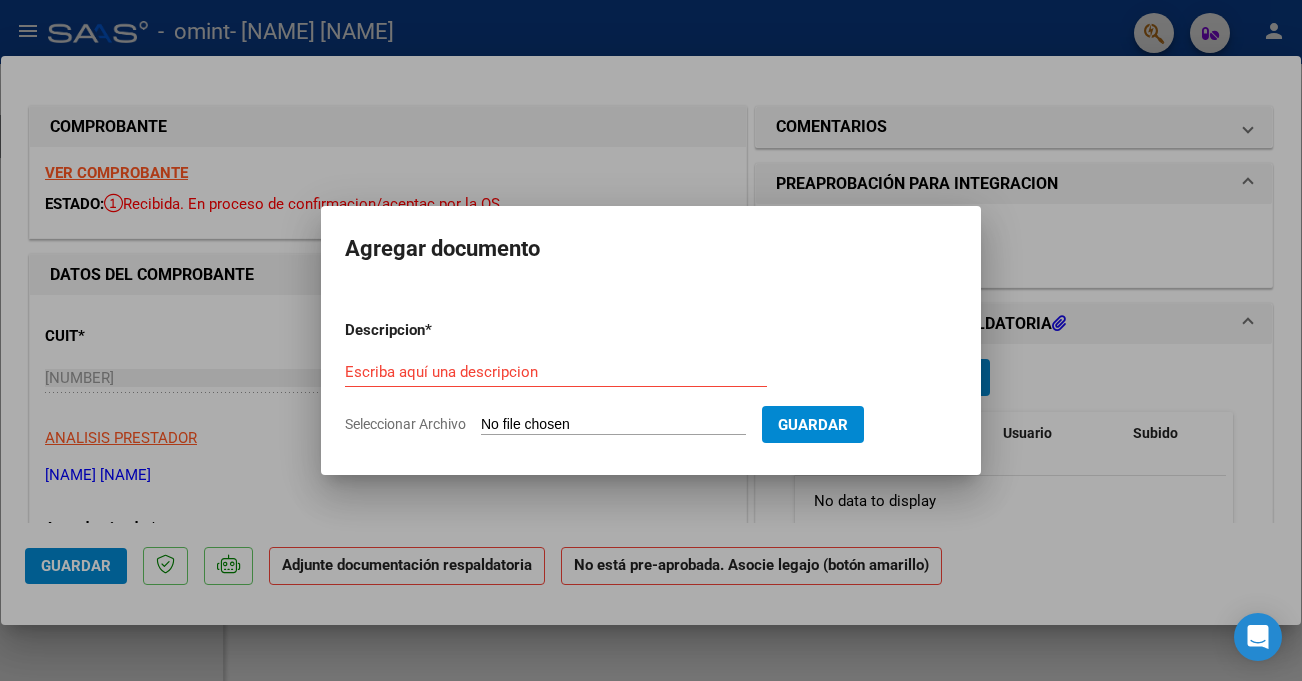 type on "C:\fakepath\Asistencia Agustin Neuman julio 25.pdf" 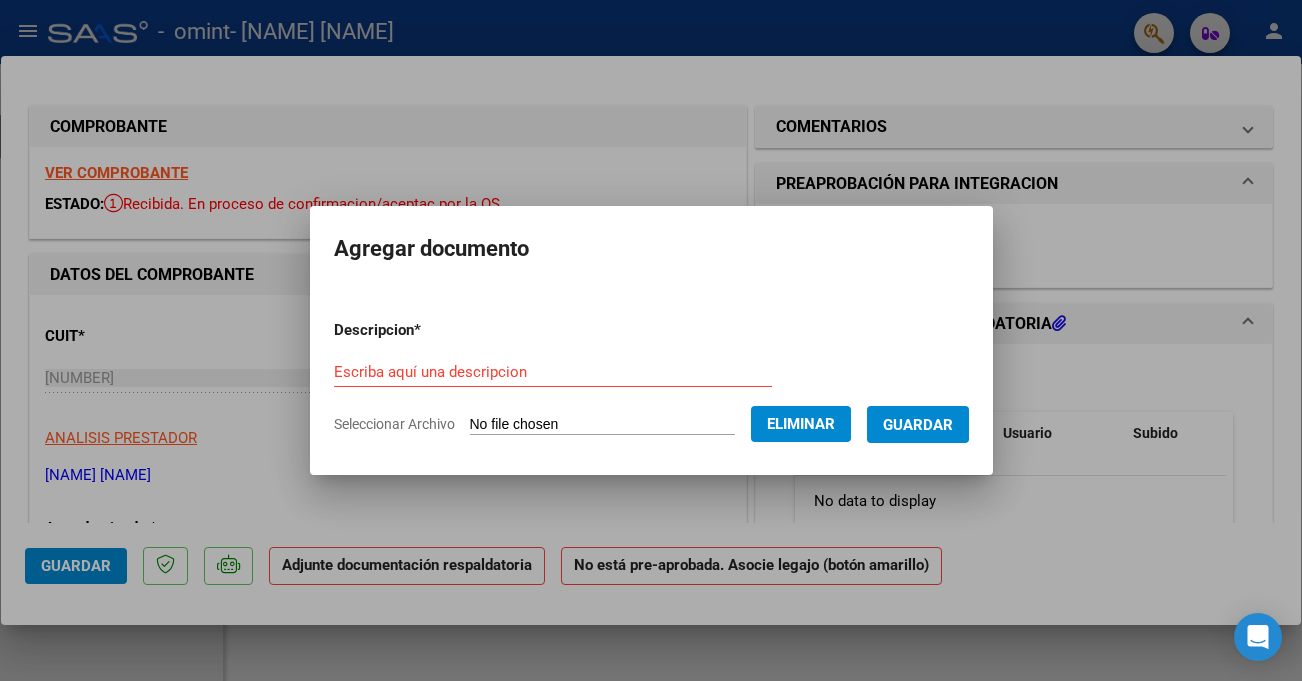 click on "Escriba aquí una descripcion" at bounding box center [553, 372] 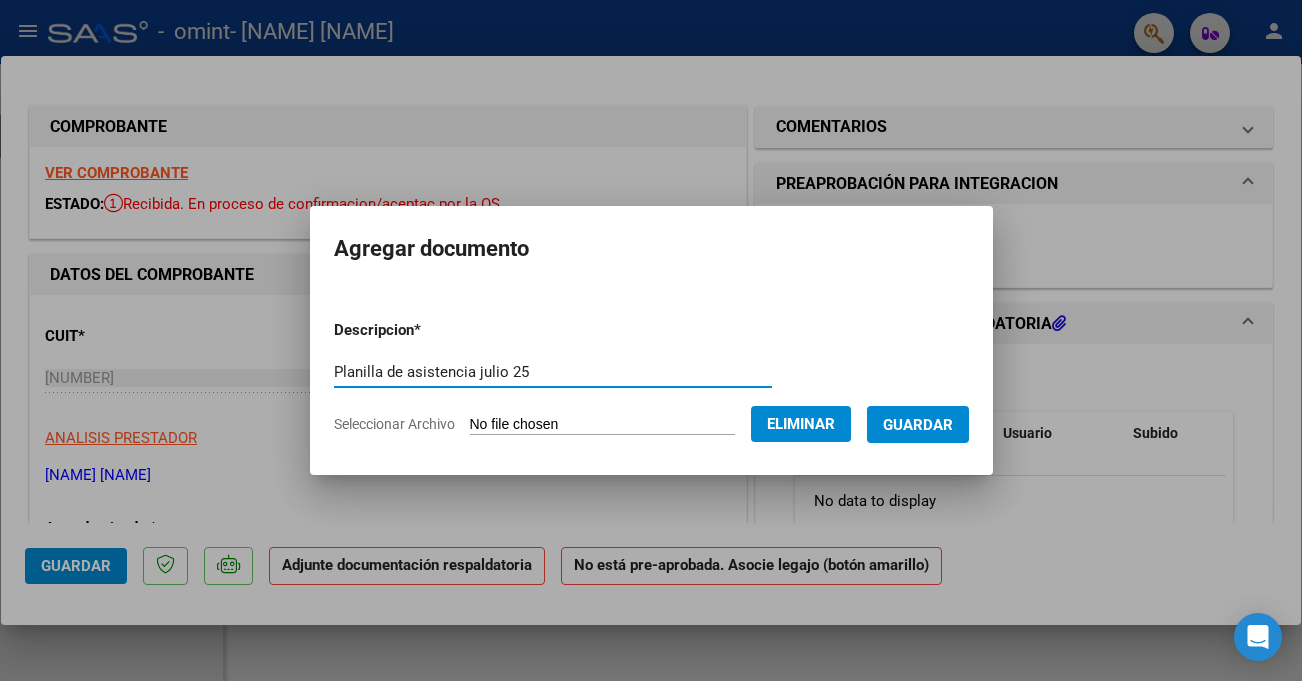 type on "Planilla de asistencia julio 25" 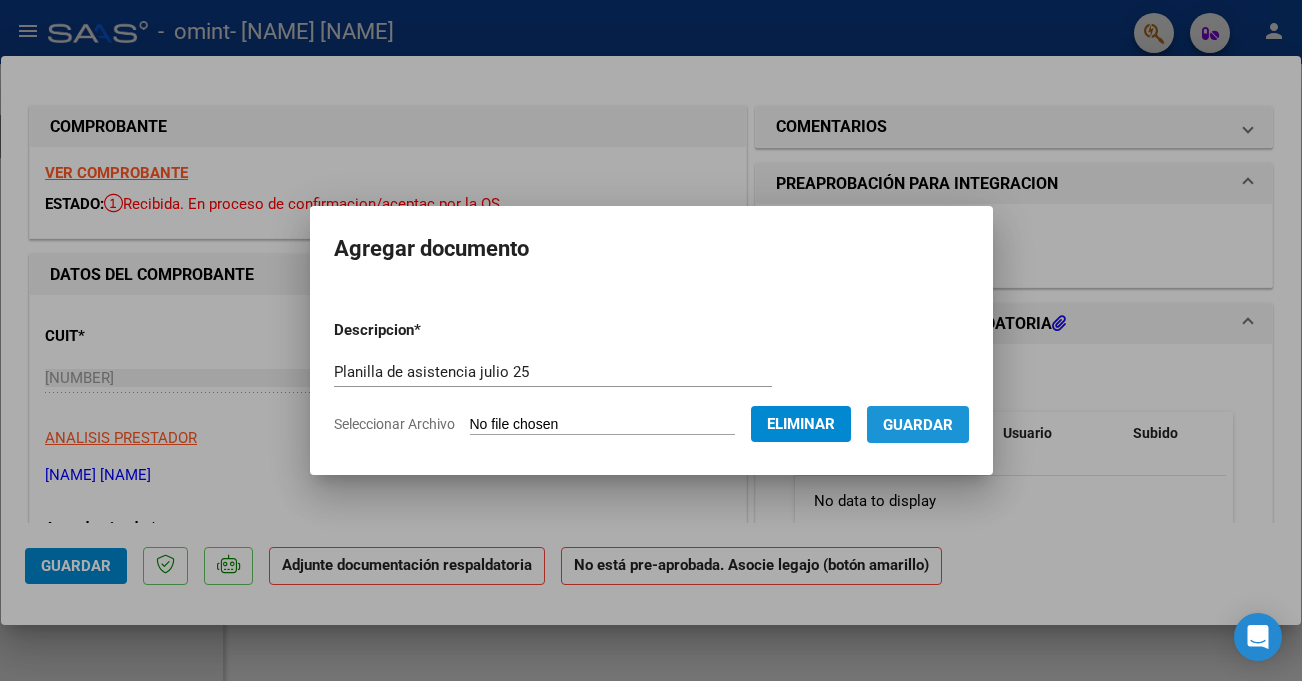 click on "Guardar" at bounding box center [918, 425] 